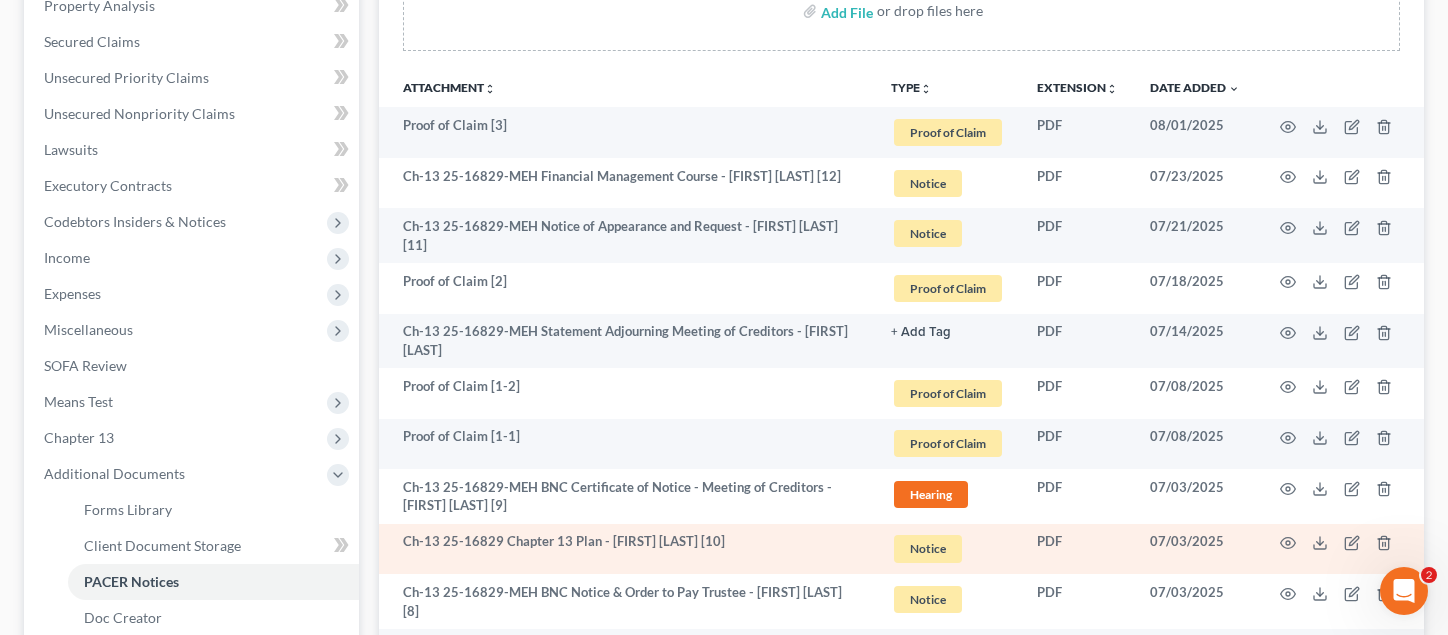 scroll, scrollTop: 0, scrollLeft: 0, axis: both 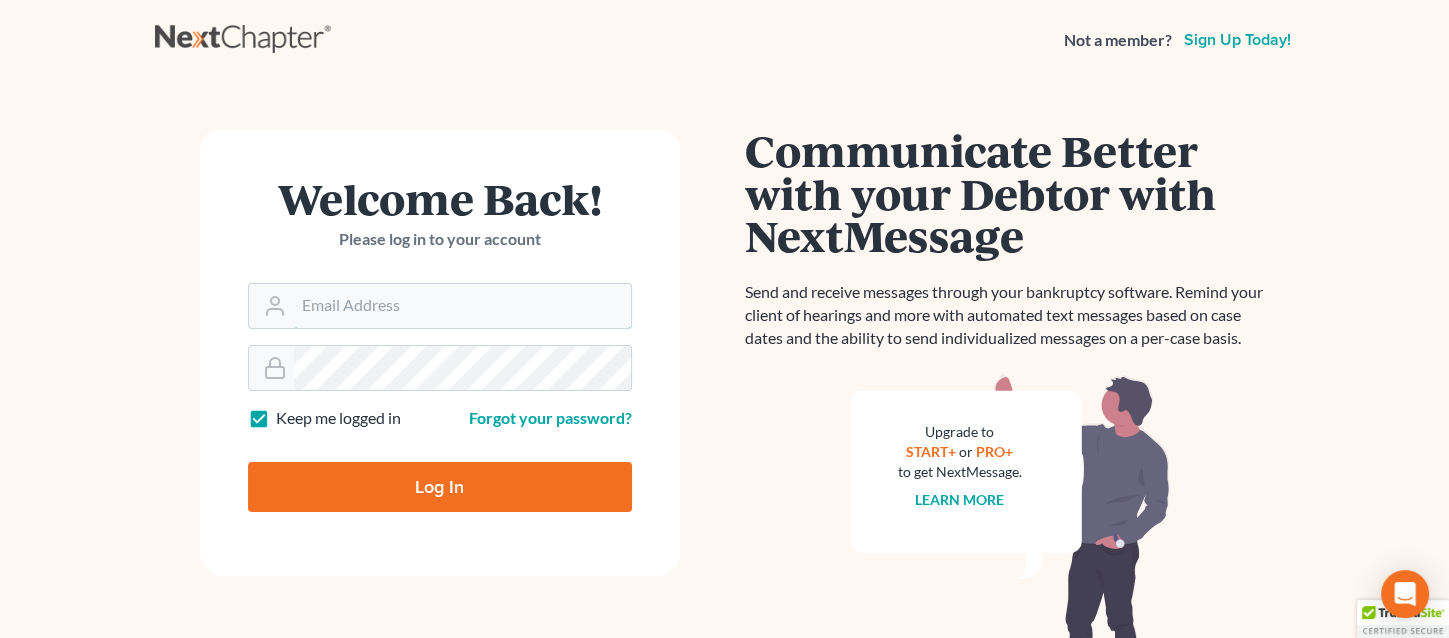 type on "monika@karinalucidlaw.com" 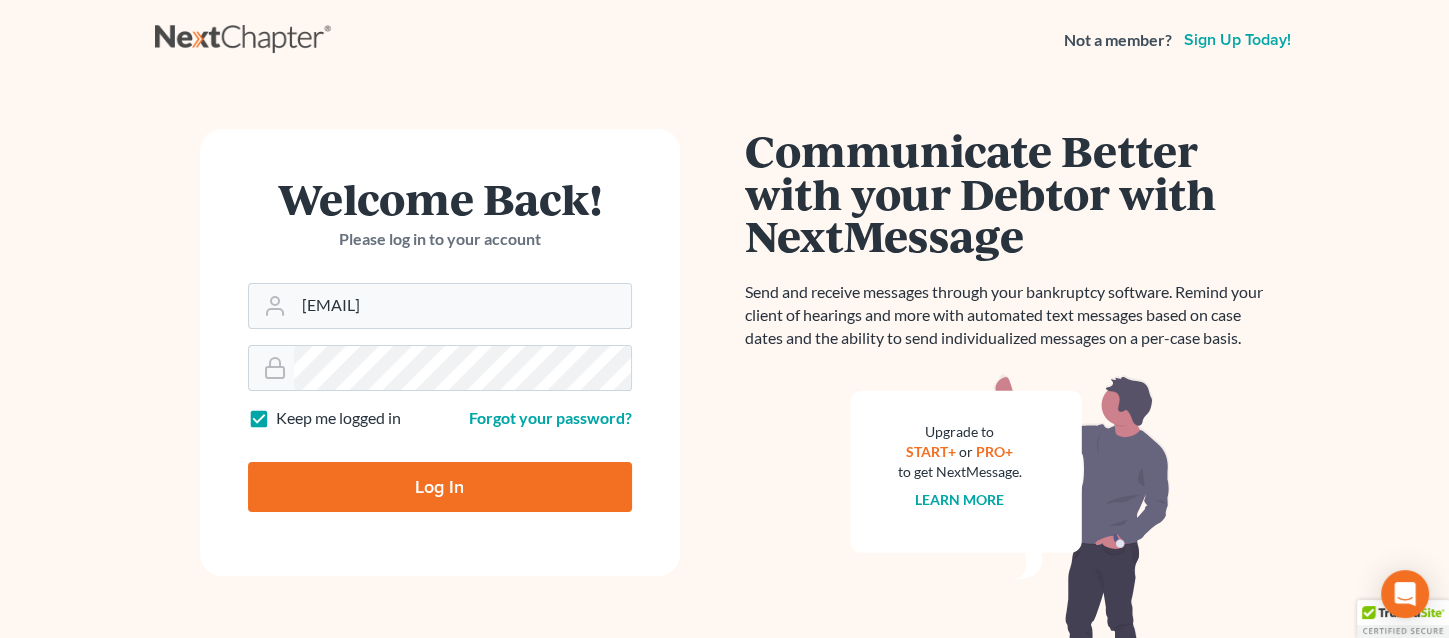 click on "Log In" at bounding box center (440, 487) 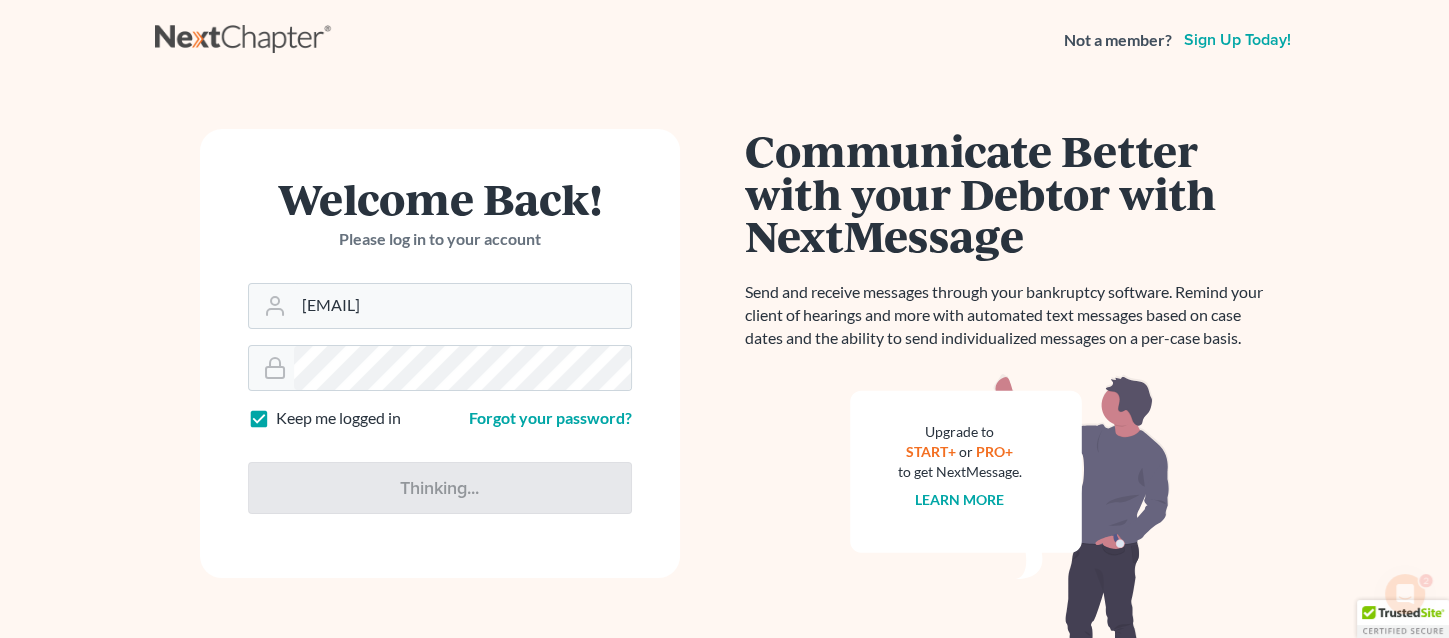 scroll, scrollTop: 0, scrollLeft: 0, axis: both 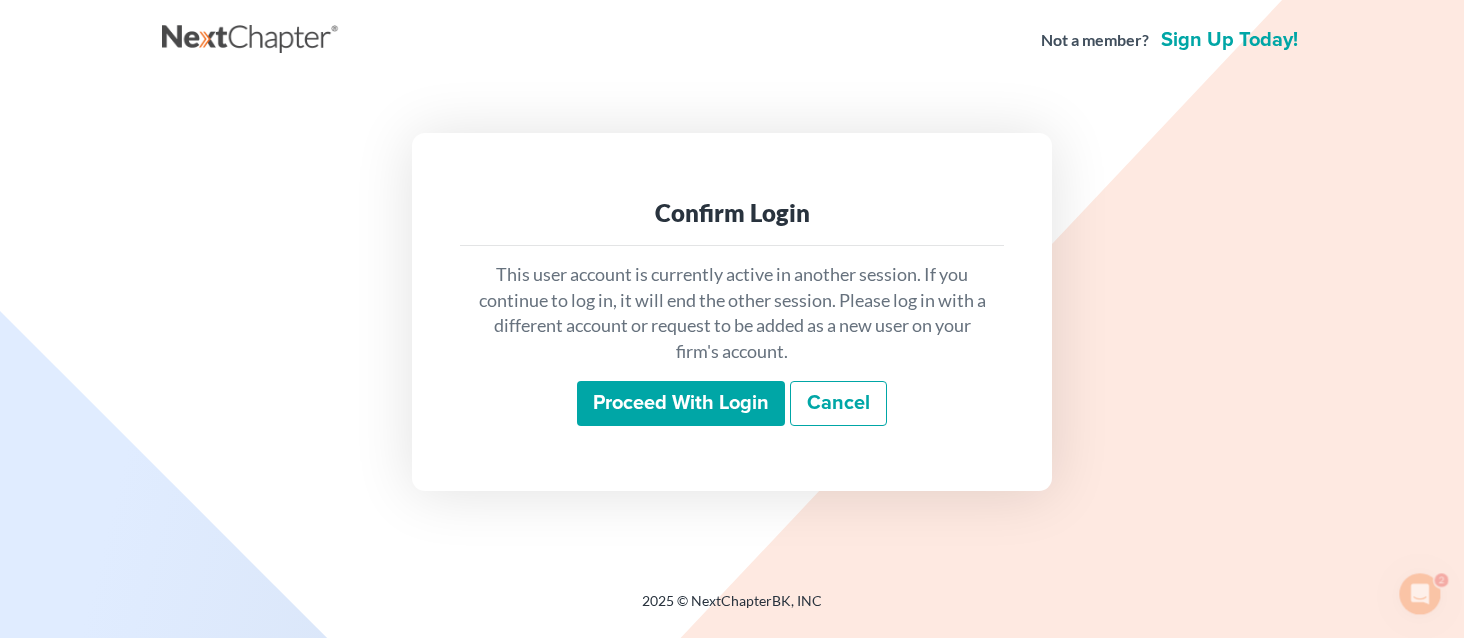 click on "Proceed with login" at bounding box center [681, 404] 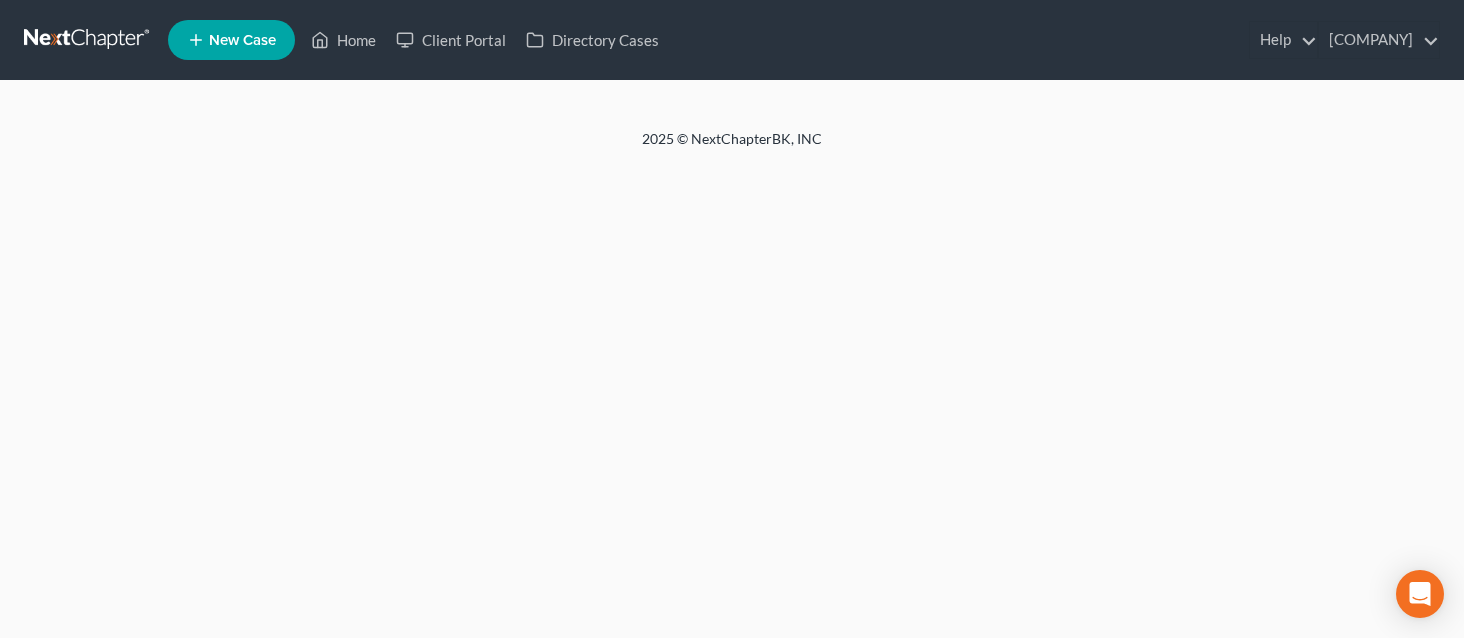 scroll, scrollTop: 0, scrollLeft: 0, axis: both 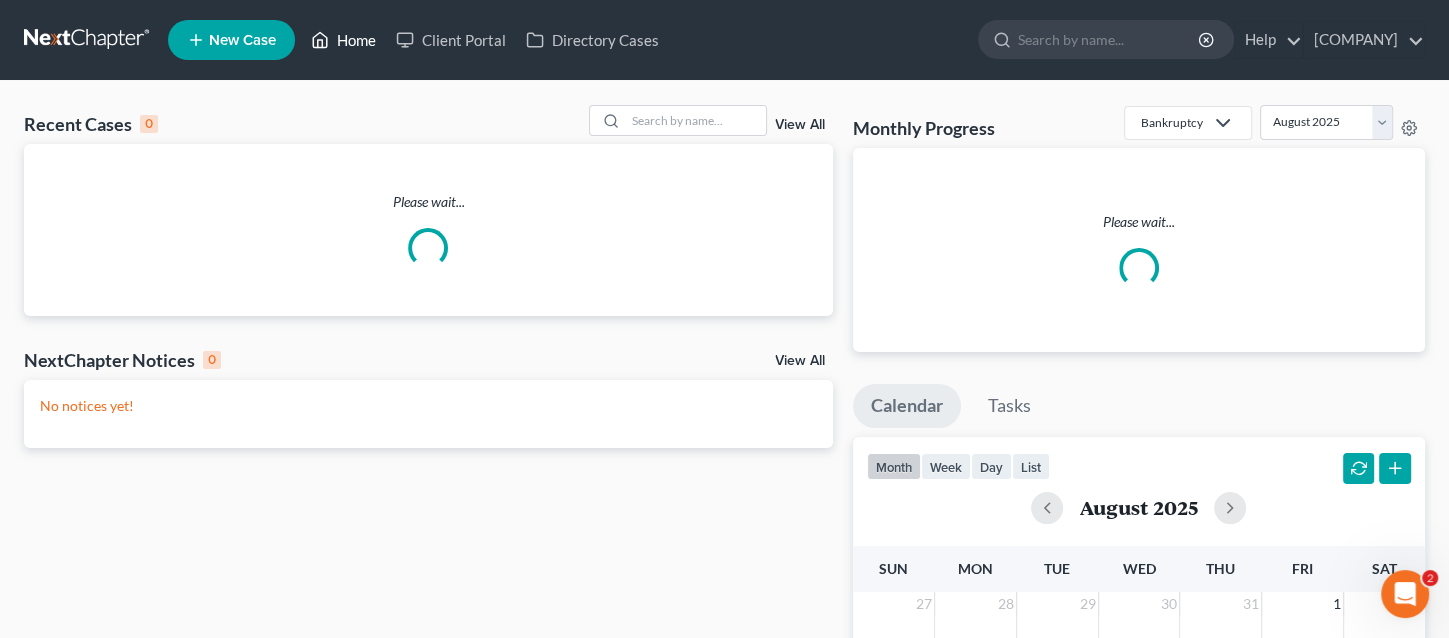 click on "Home" at bounding box center [343, 40] 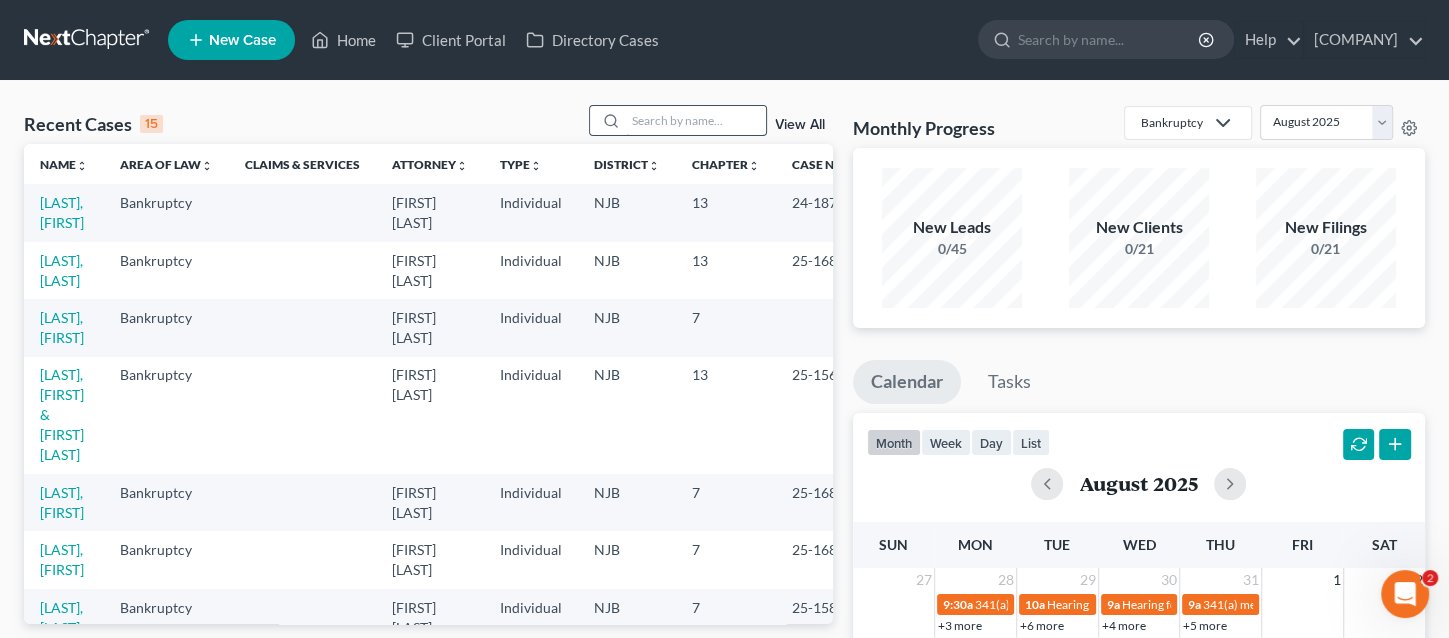 click at bounding box center [696, 120] 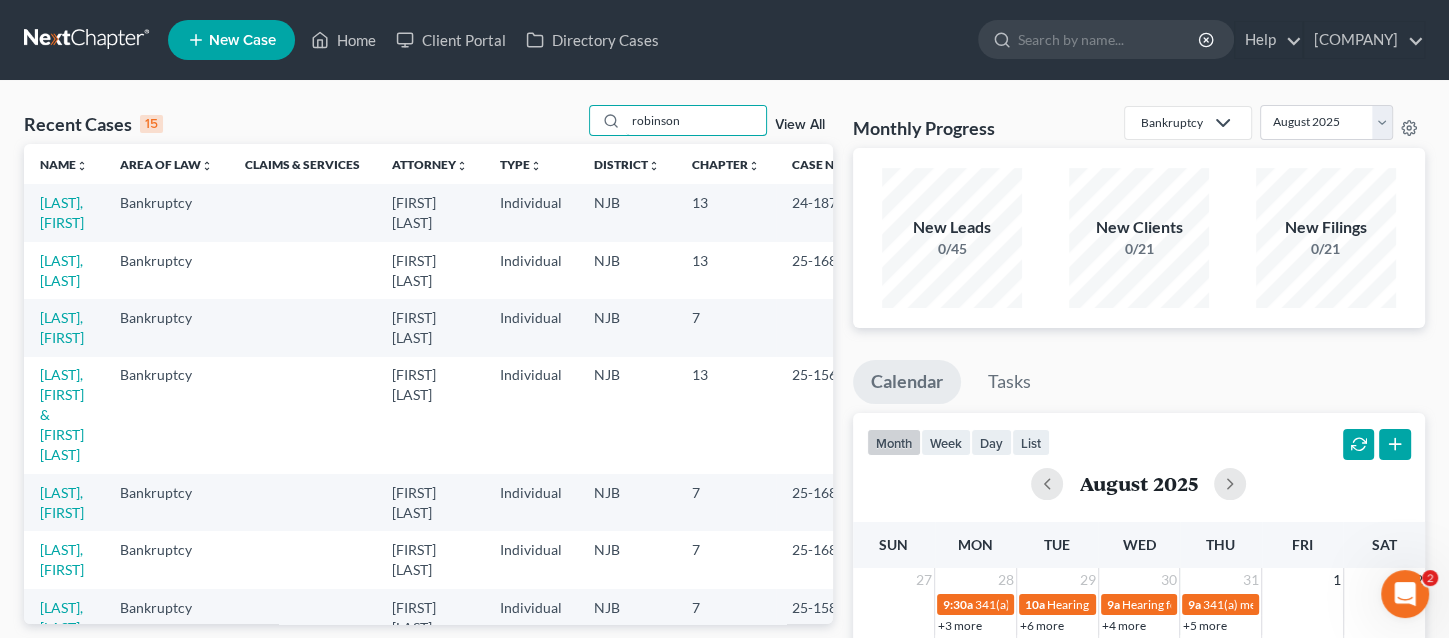 type on "robinson" 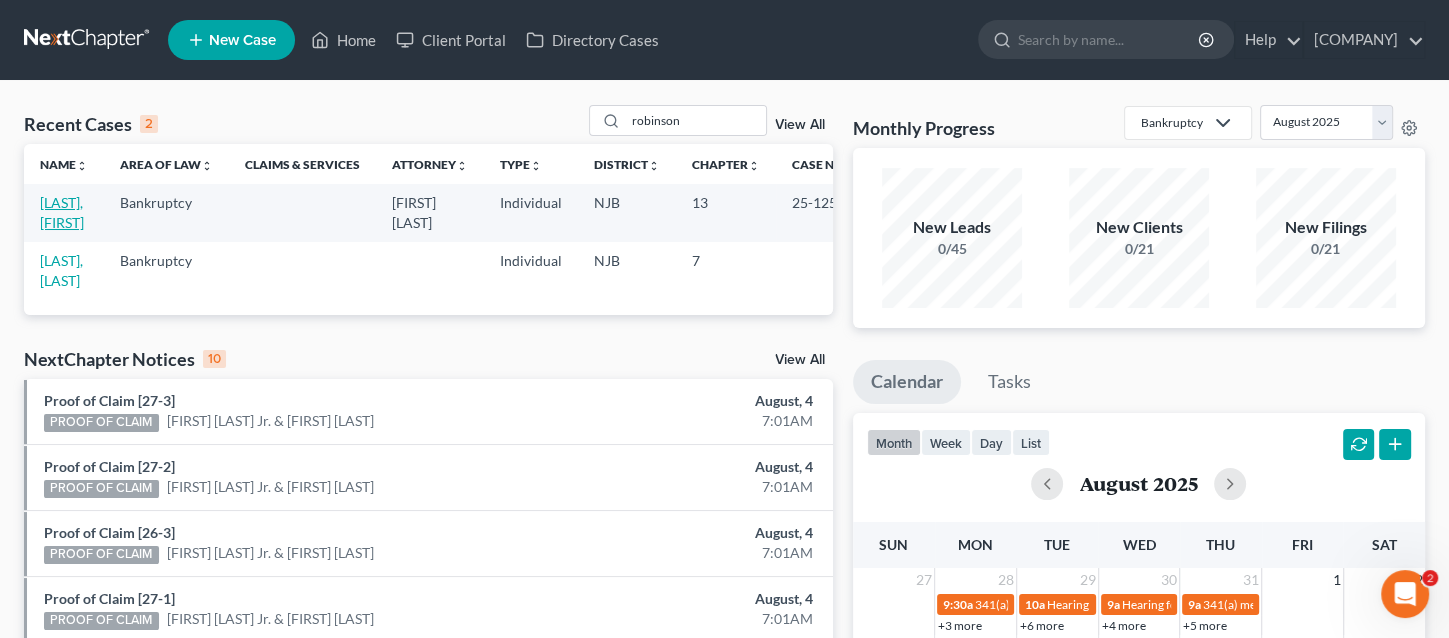 click on "[LAST], [FIRST]" at bounding box center (62, 212) 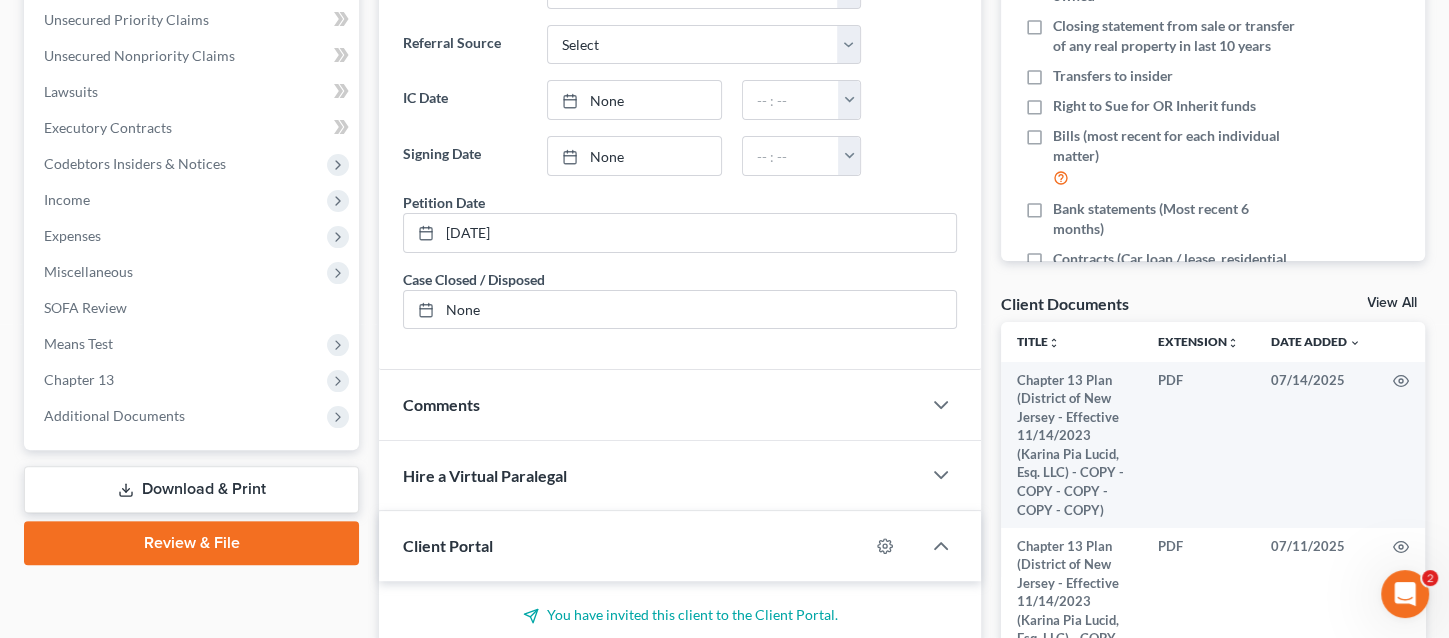 scroll, scrollTop: 668, scrollLeft: 0, axis: vertical 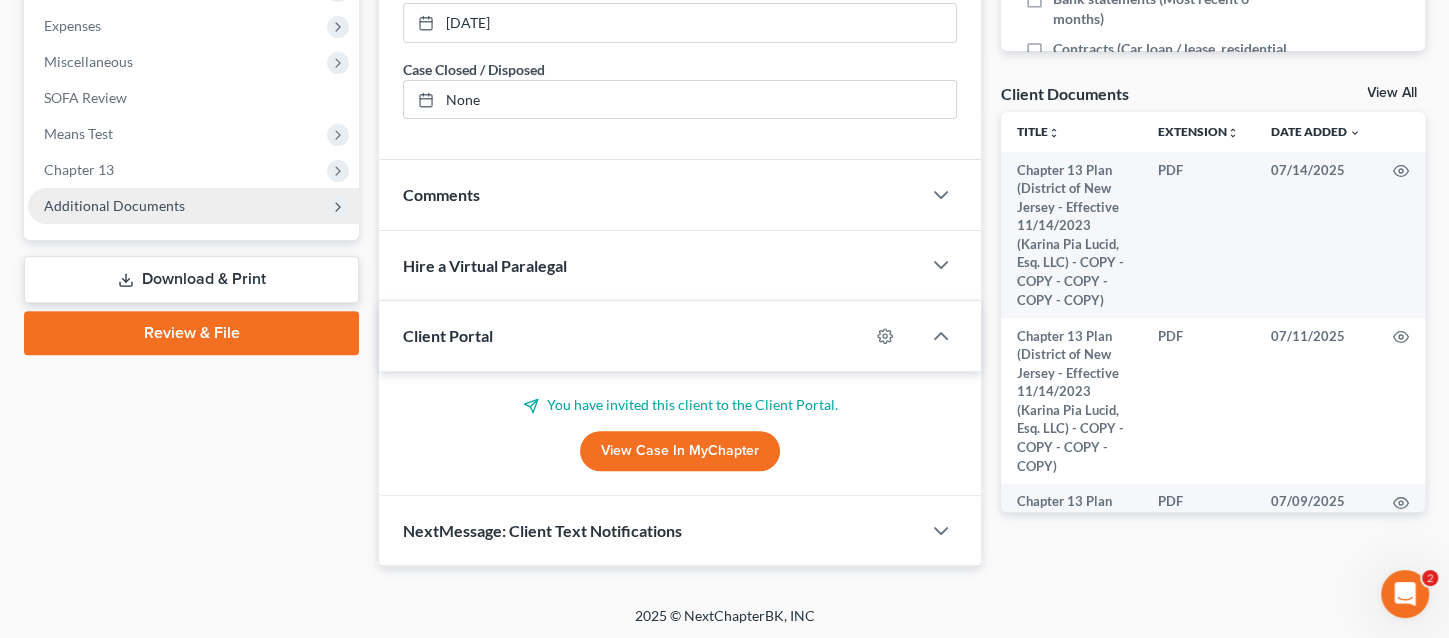 click on "Additional Documents" at bounding box center [114, 205] 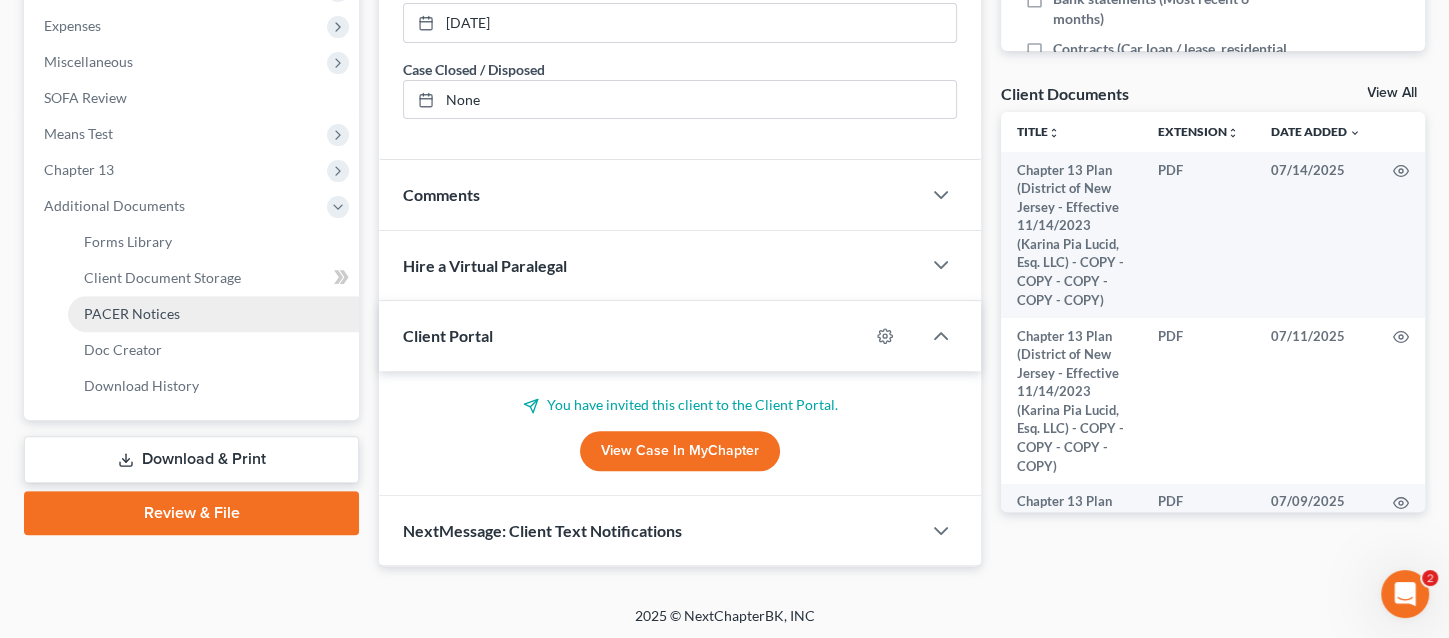 click on "PACER Notices" at bounding box center (132, 313) 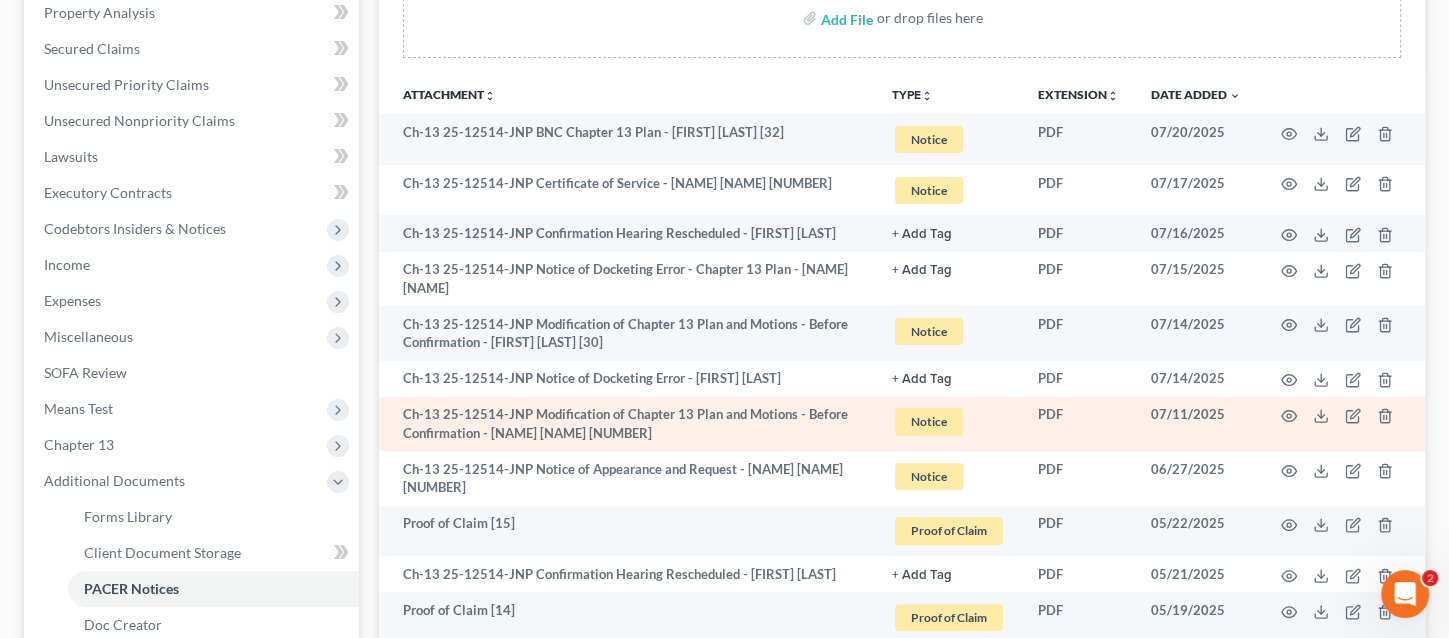 scroll, scrollTop: 400, scrollLeft: 0, axis: vertical 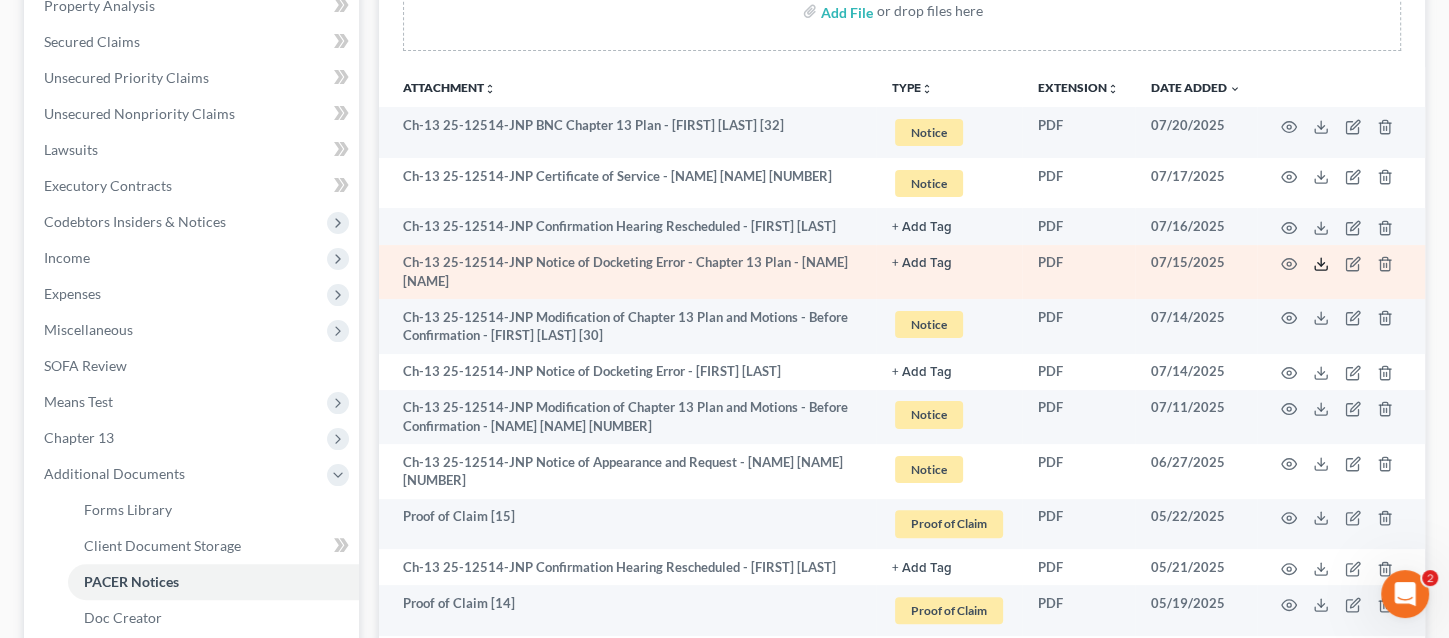 click 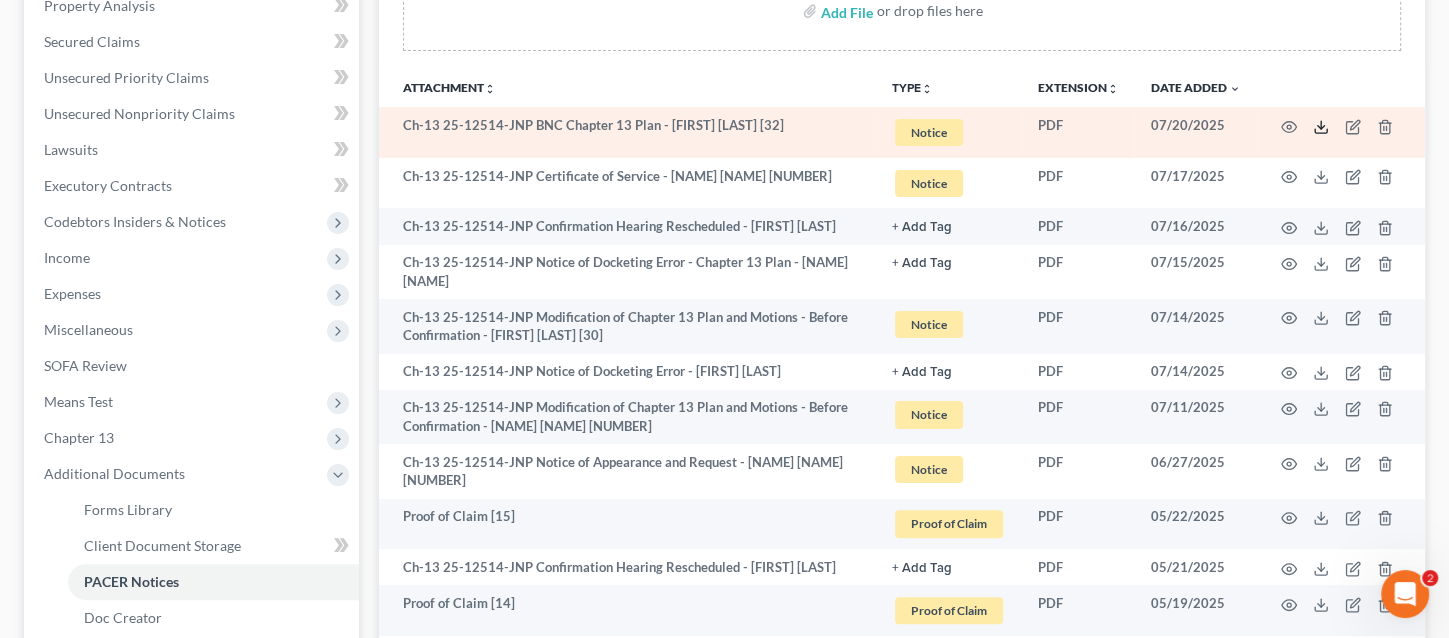 click 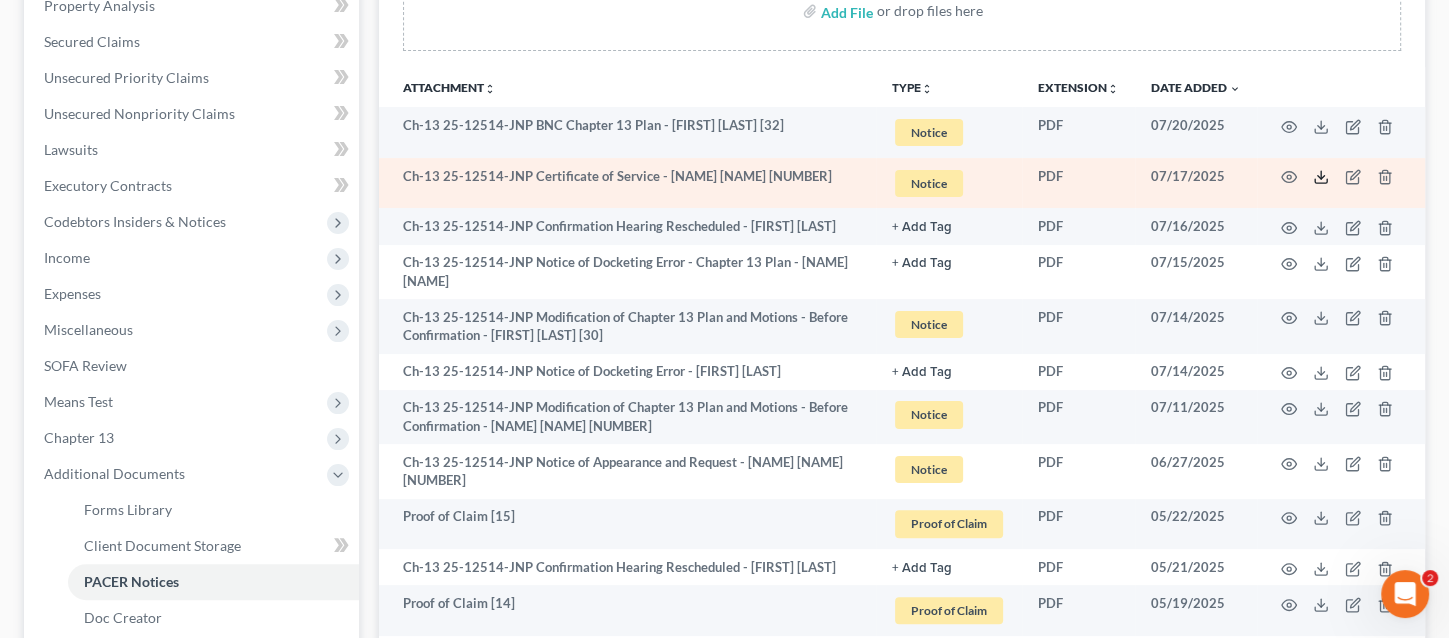 click 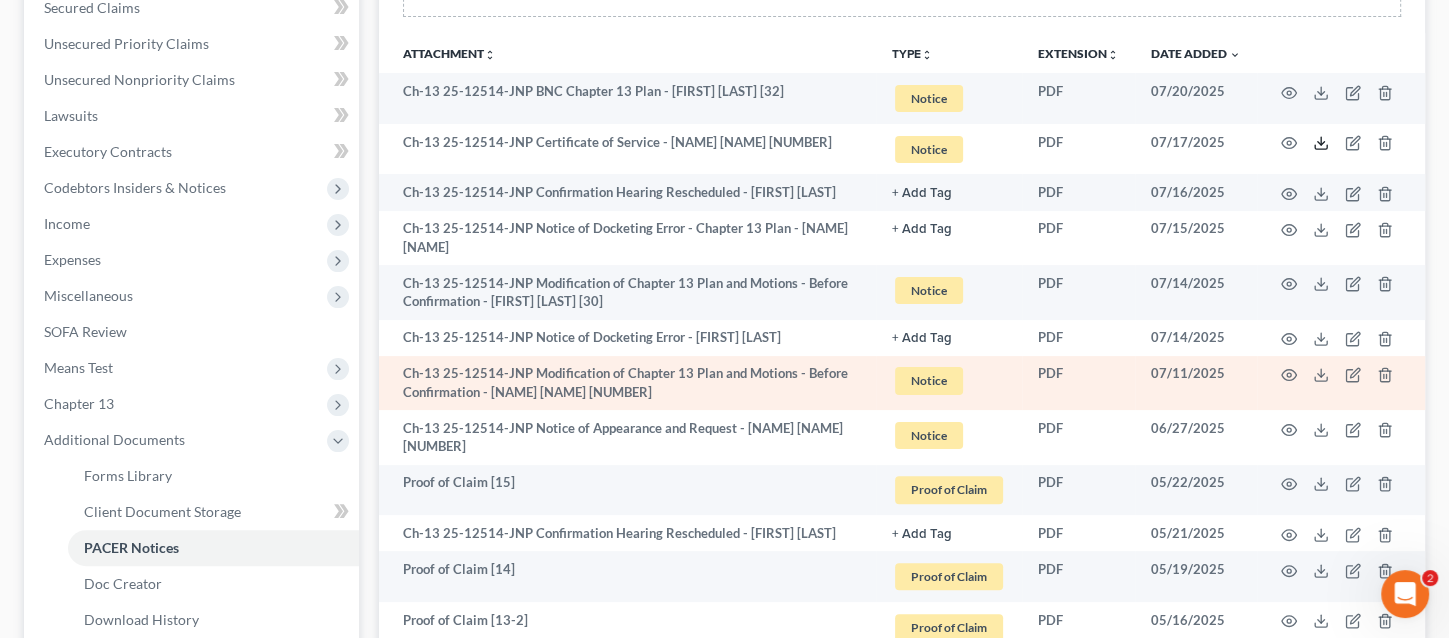 scroll, scrollTop: 400, scrollLeft: 0, axis: vertical 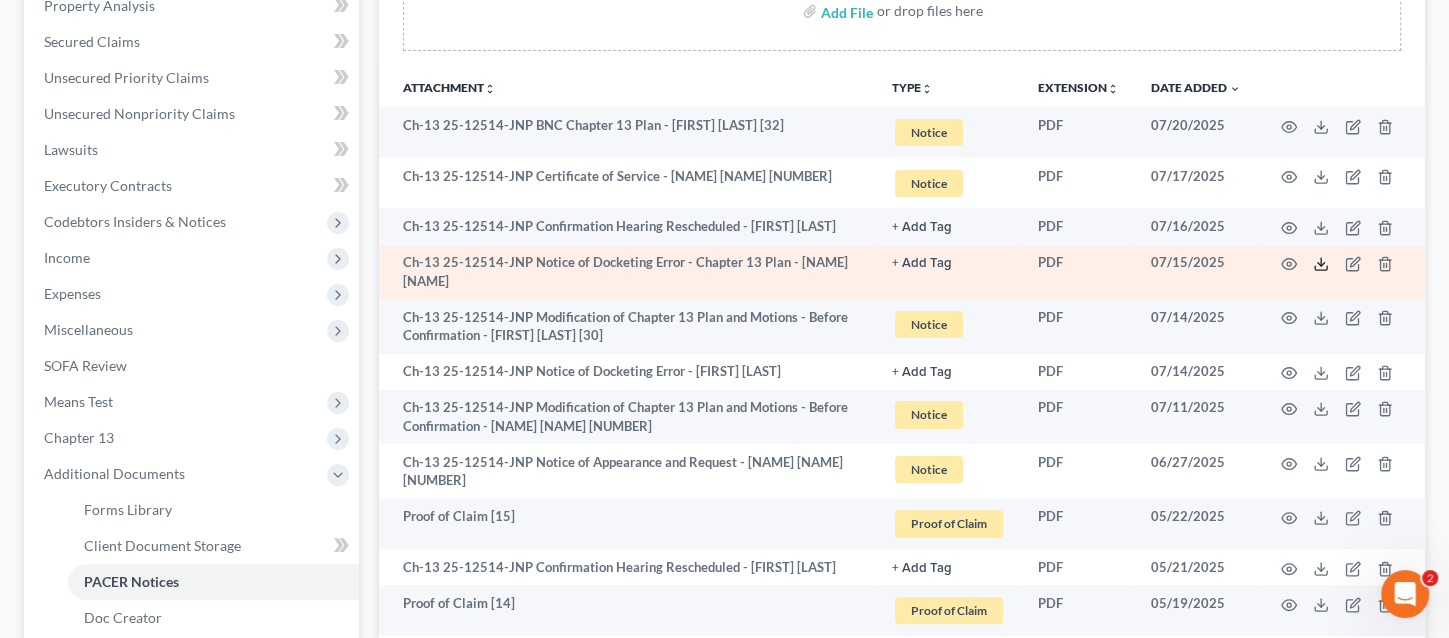 click 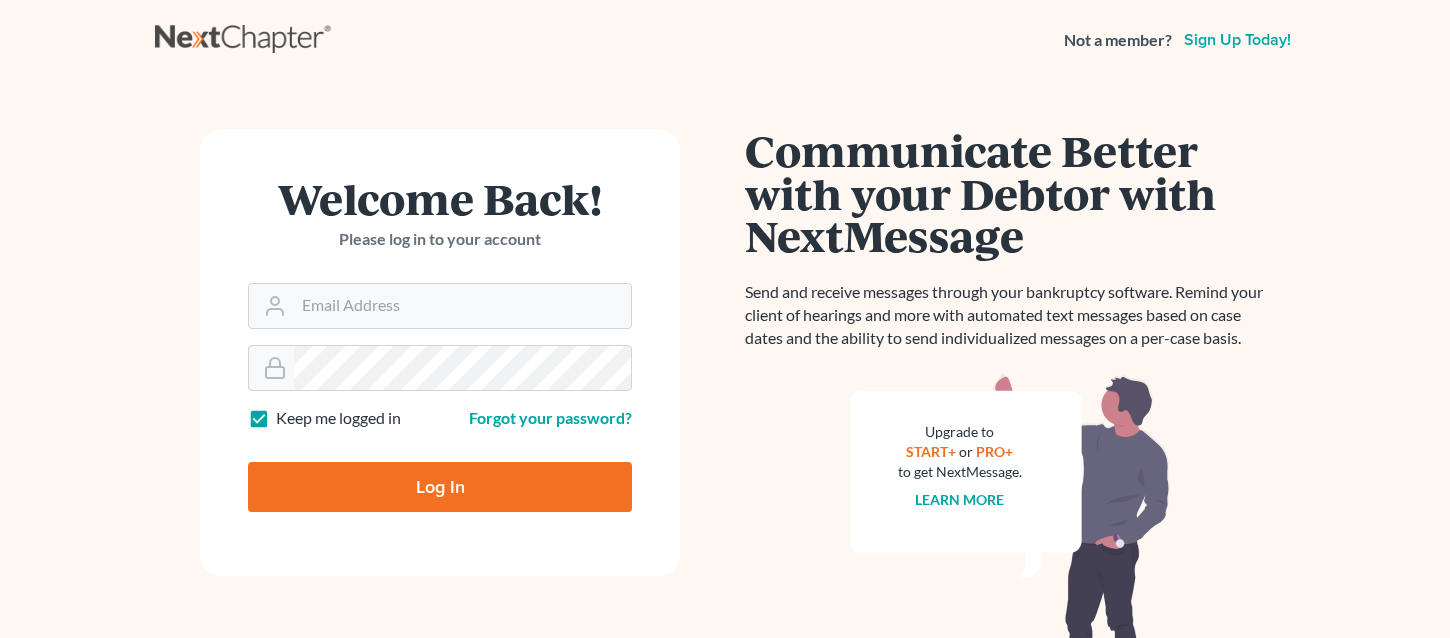 scroll, scrollTop: 0, scrollLeft: 0, axis: both 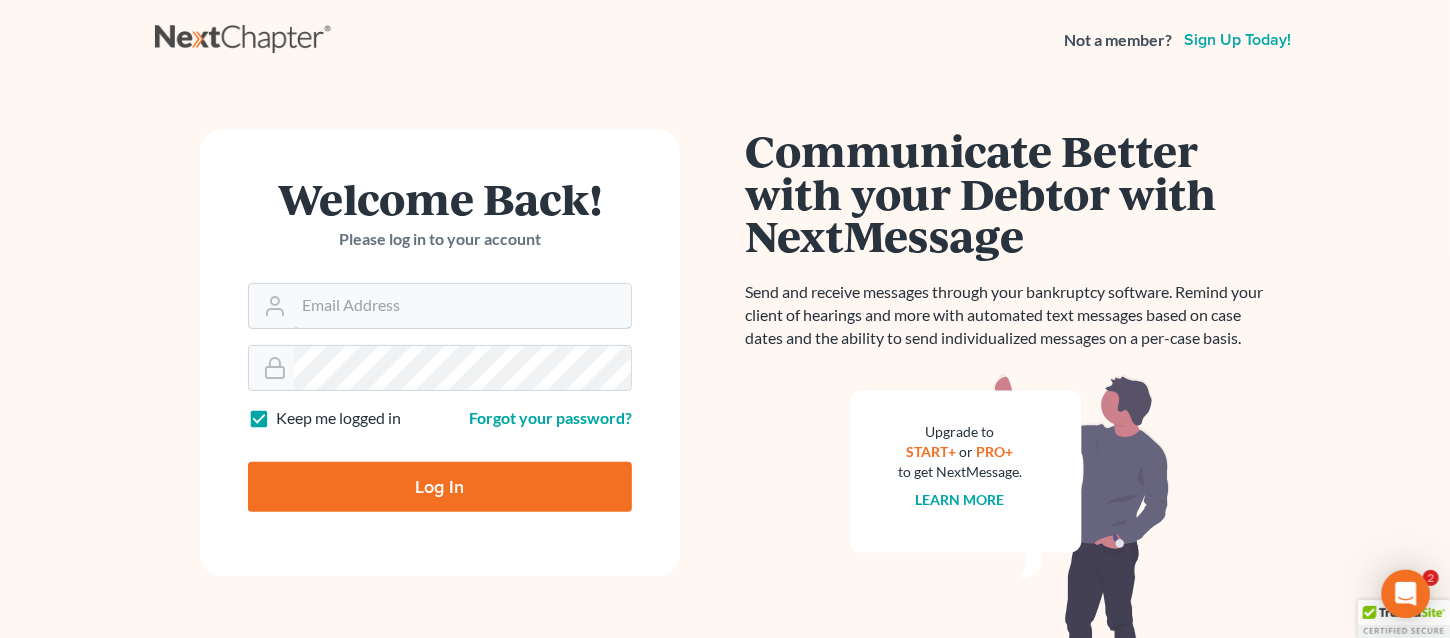 type on "[EMAIL]" 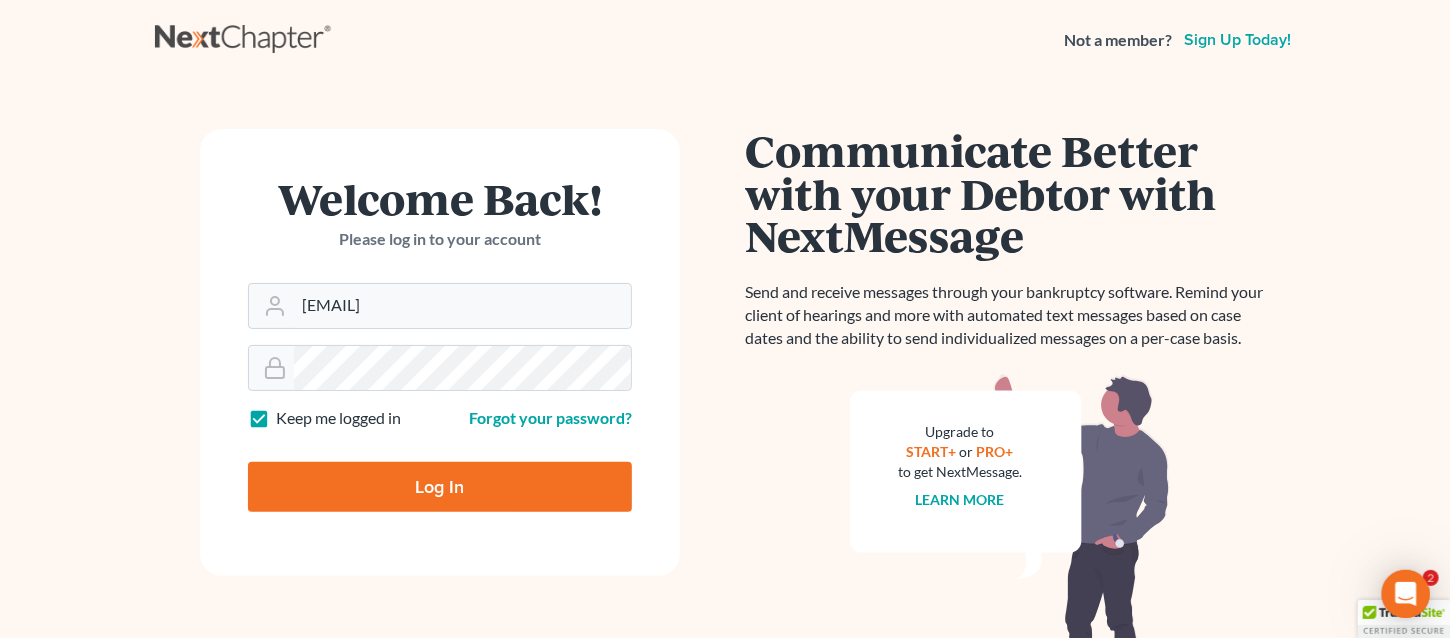 scroll, scrollTop: 0, scrollLeft: 0, axis: both 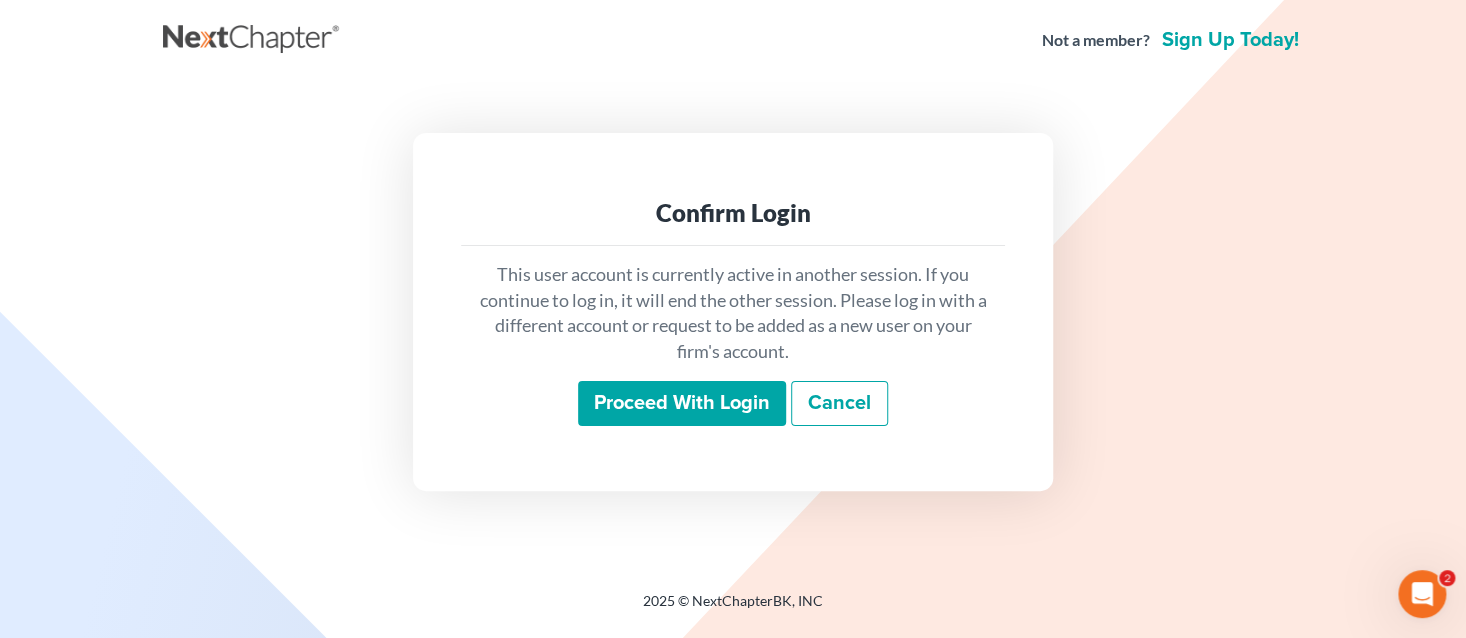 click on "Proceed with login" at bounding box center (682, 404) 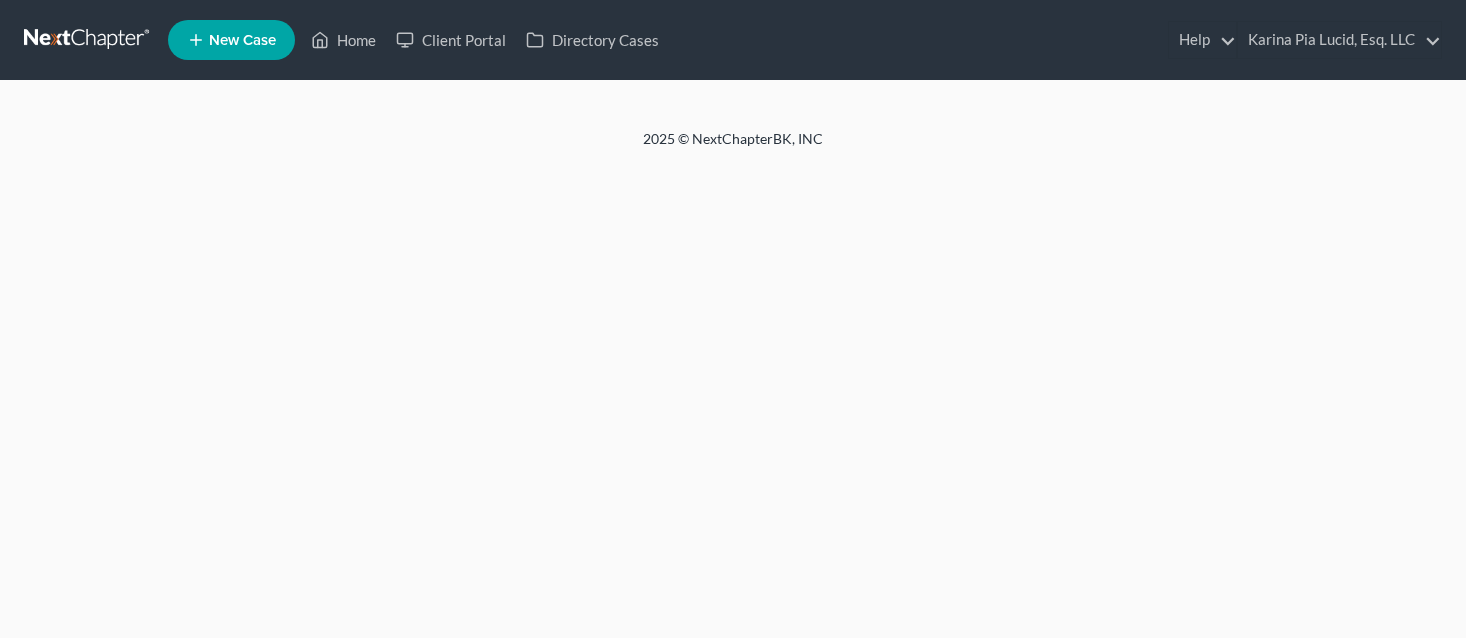 scroll, scrollTop: 0, scrollLeft: 0, axis: both 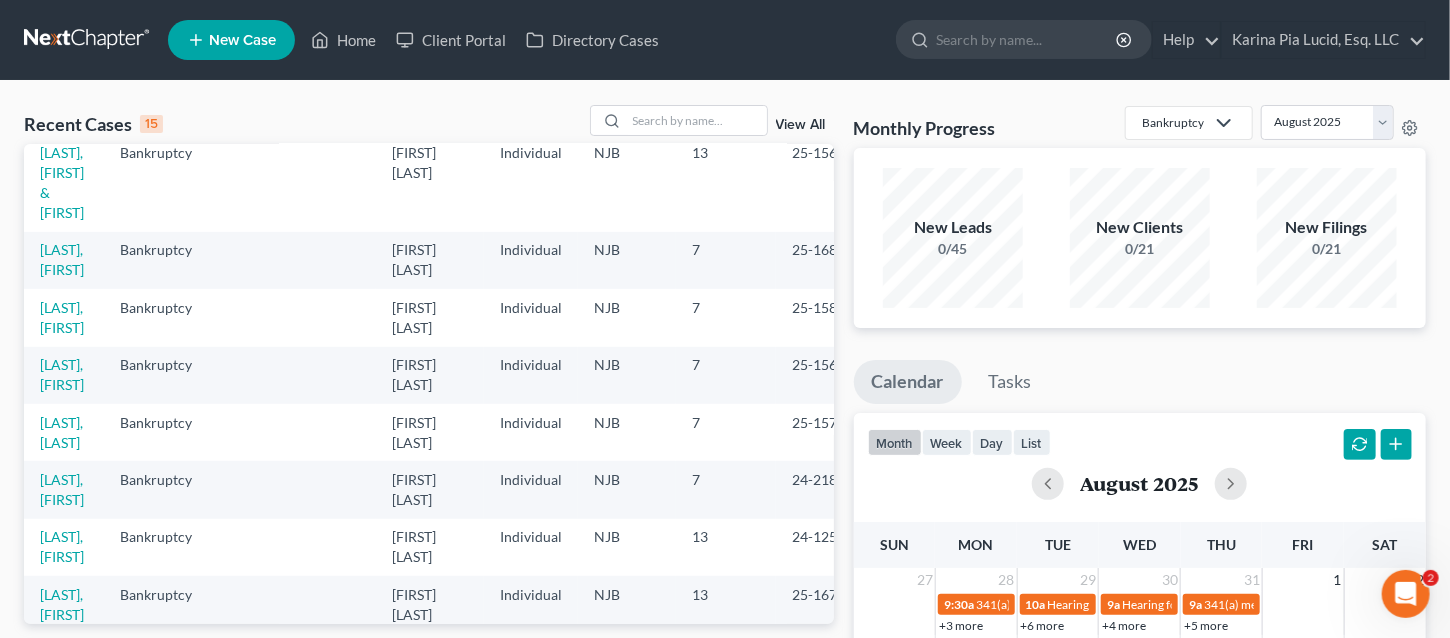 click on "Recent Cases 15         View All" at bounding box center [429, 124] 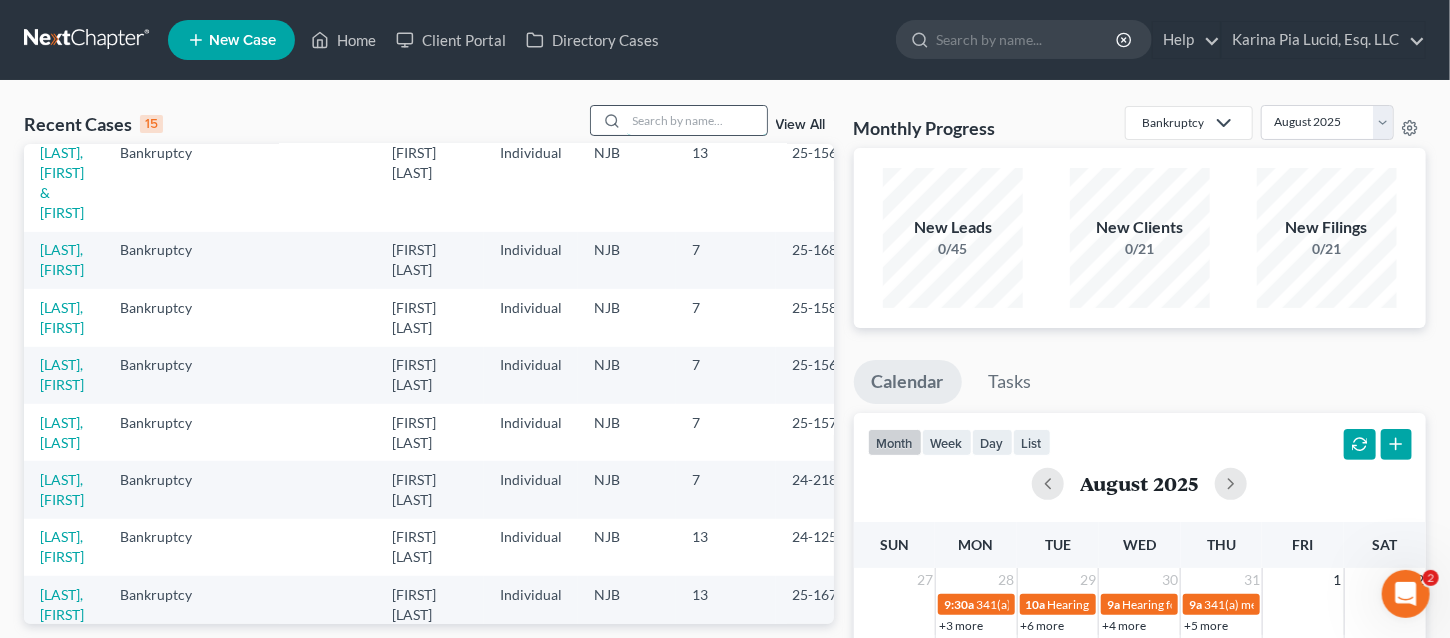 click at bounding box center (697, 120) 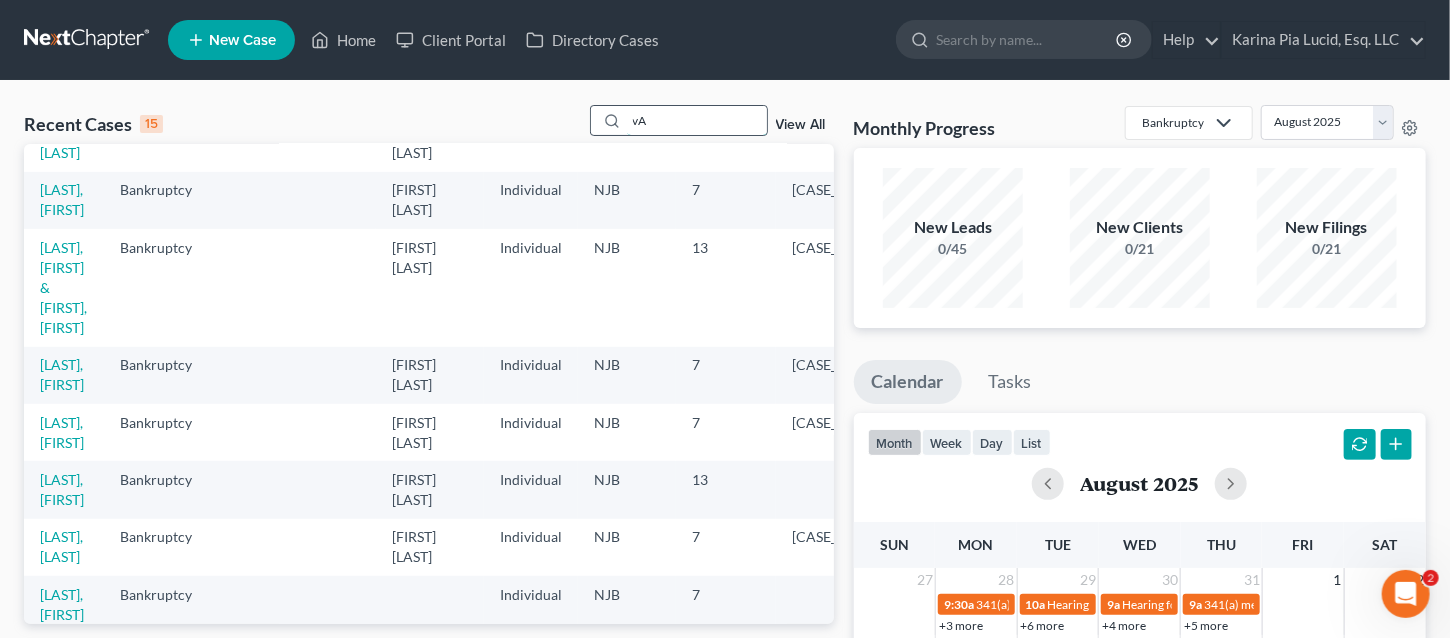 scroll, scrollTop: 412, scrollLeft: 0, axis: vertical 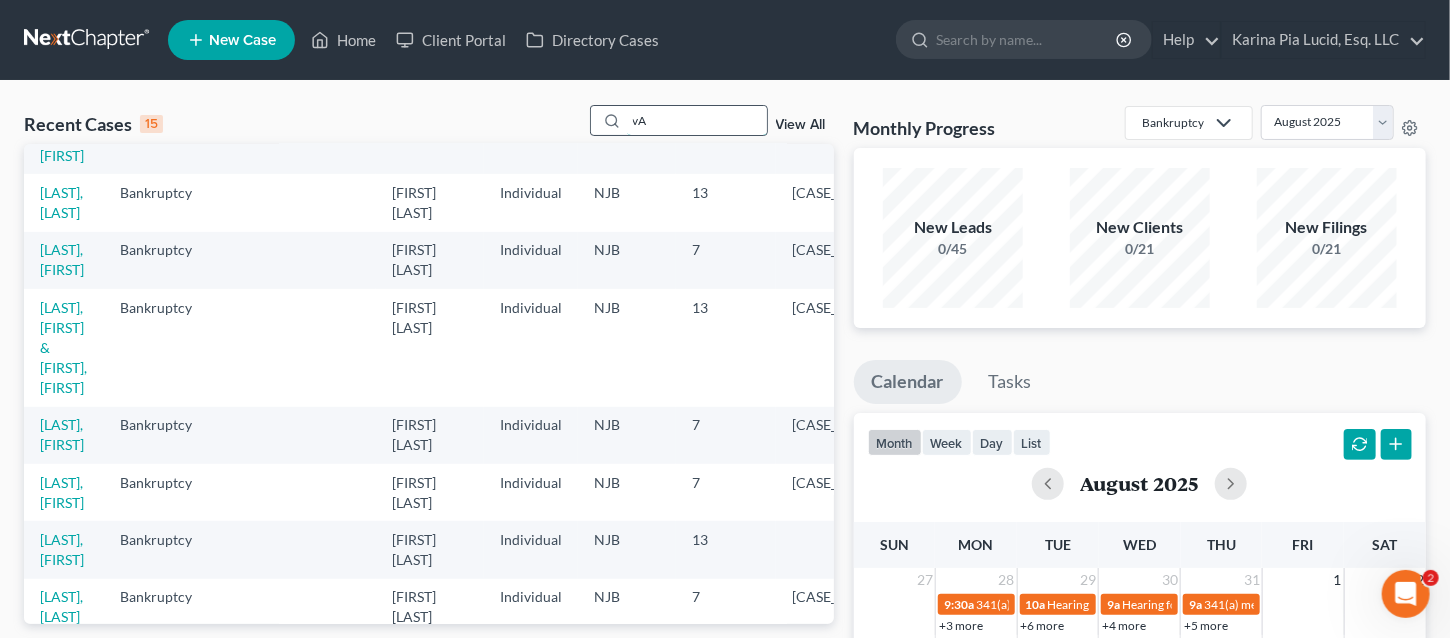 type on "v" 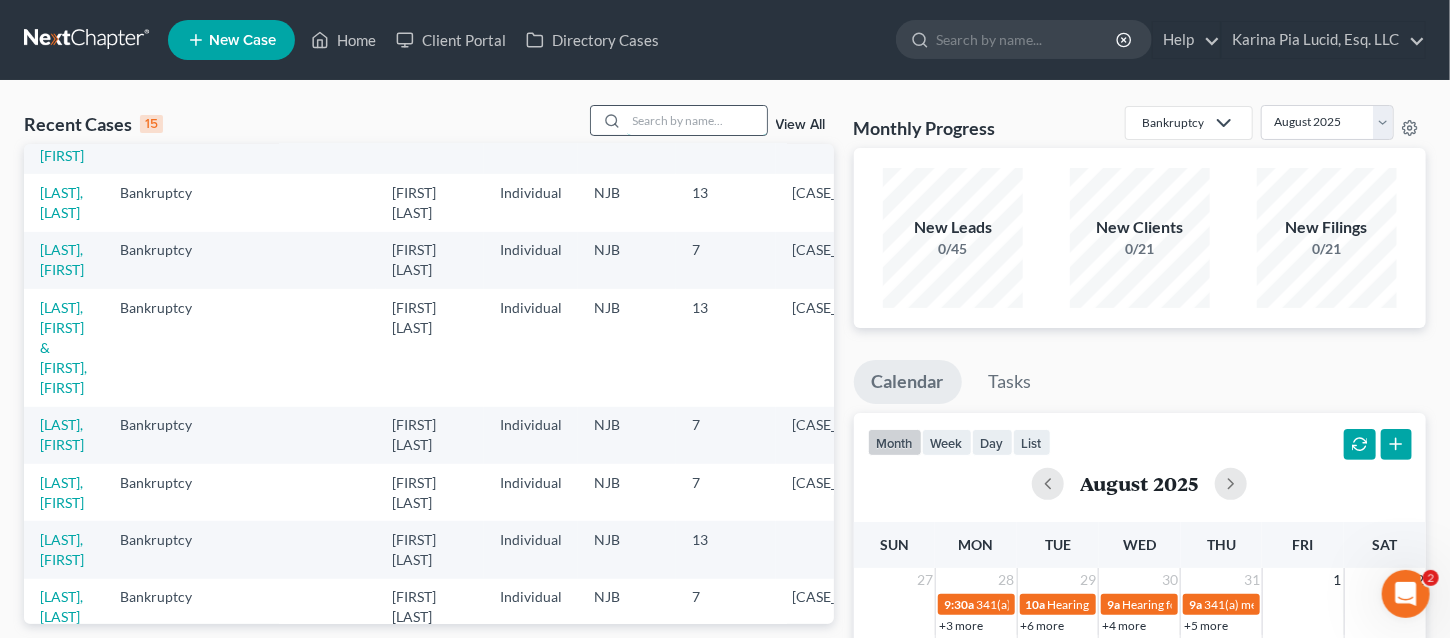 scroll, scrollTop: 472, scrollLeft: 0, axis: vertical 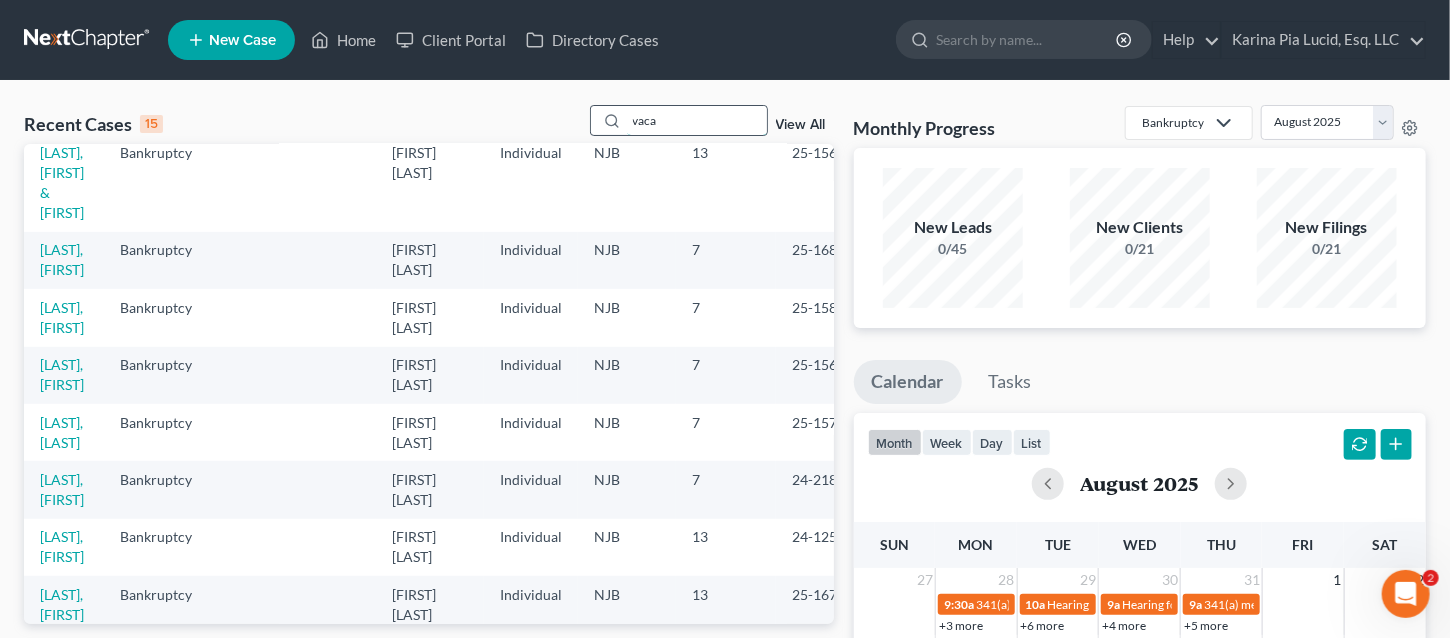 type on "vaca" 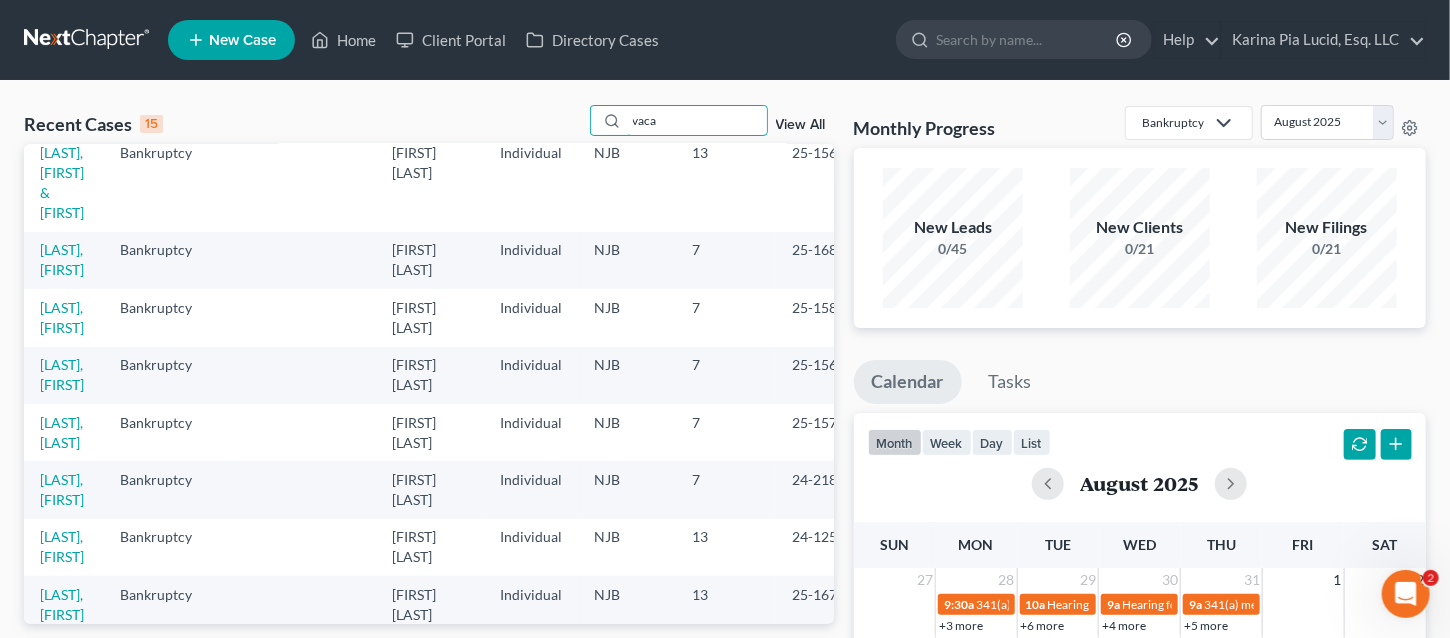 scroll, scrollTop: 0, scrollLeft: 0, axis: both 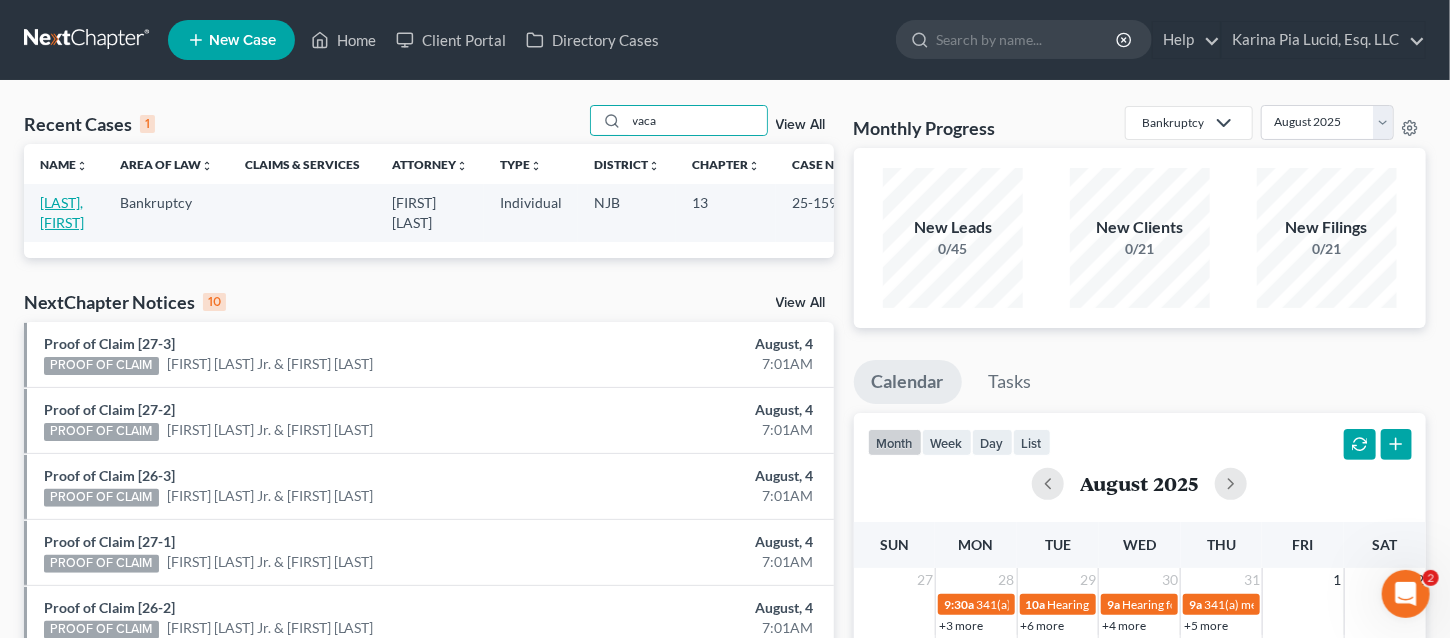 click on "Vaca, Delia" at bounding box center [62, 212] 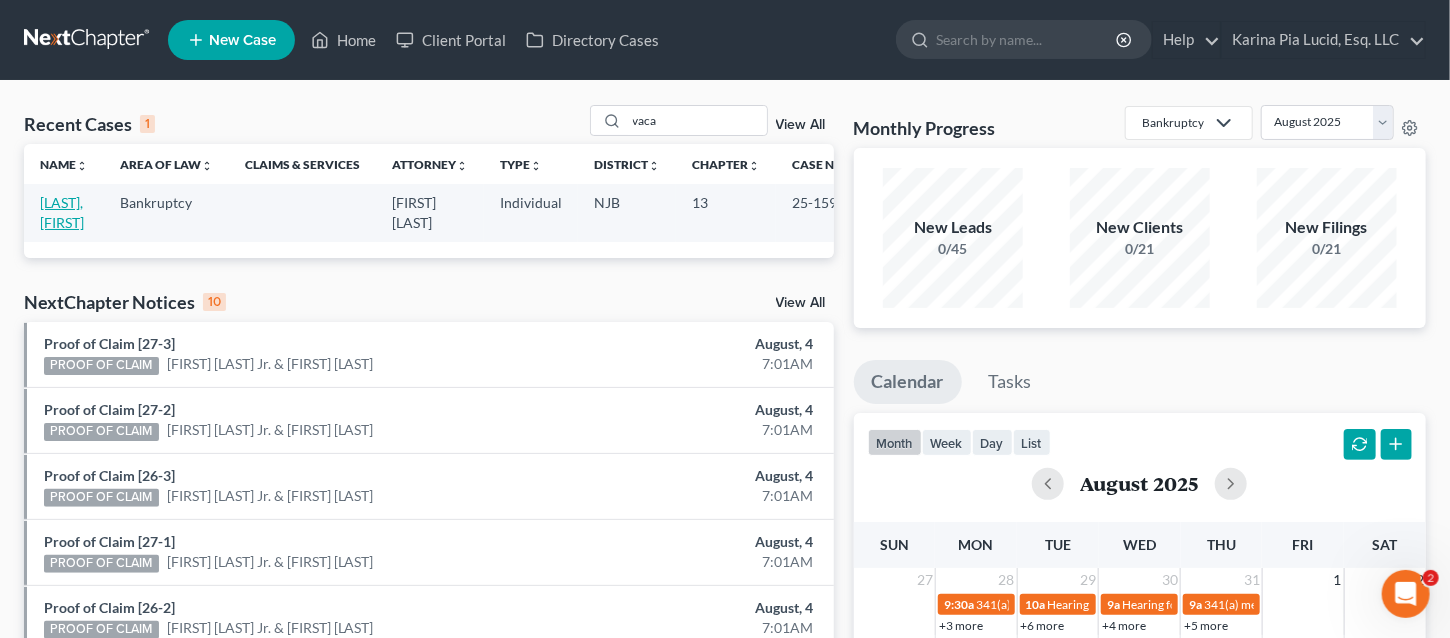 select on "0" 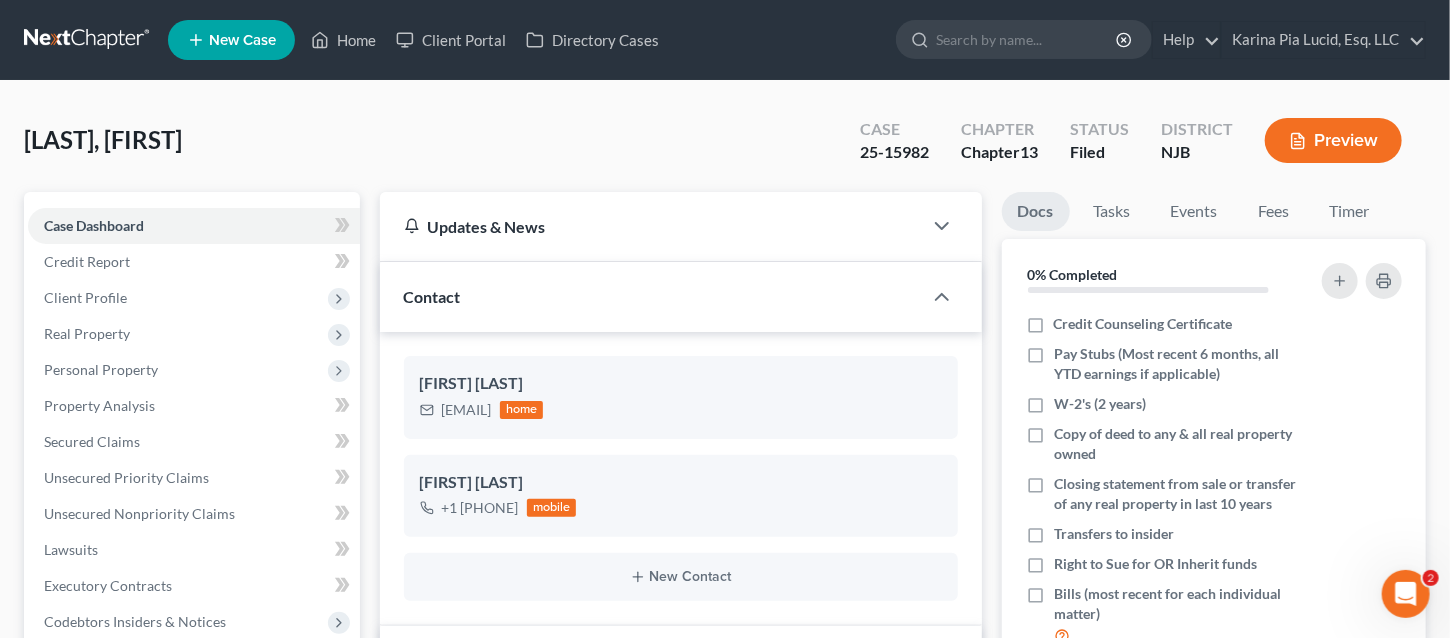 scroll, scrollTop: 500, scrollLeft: 0, axis: vertical 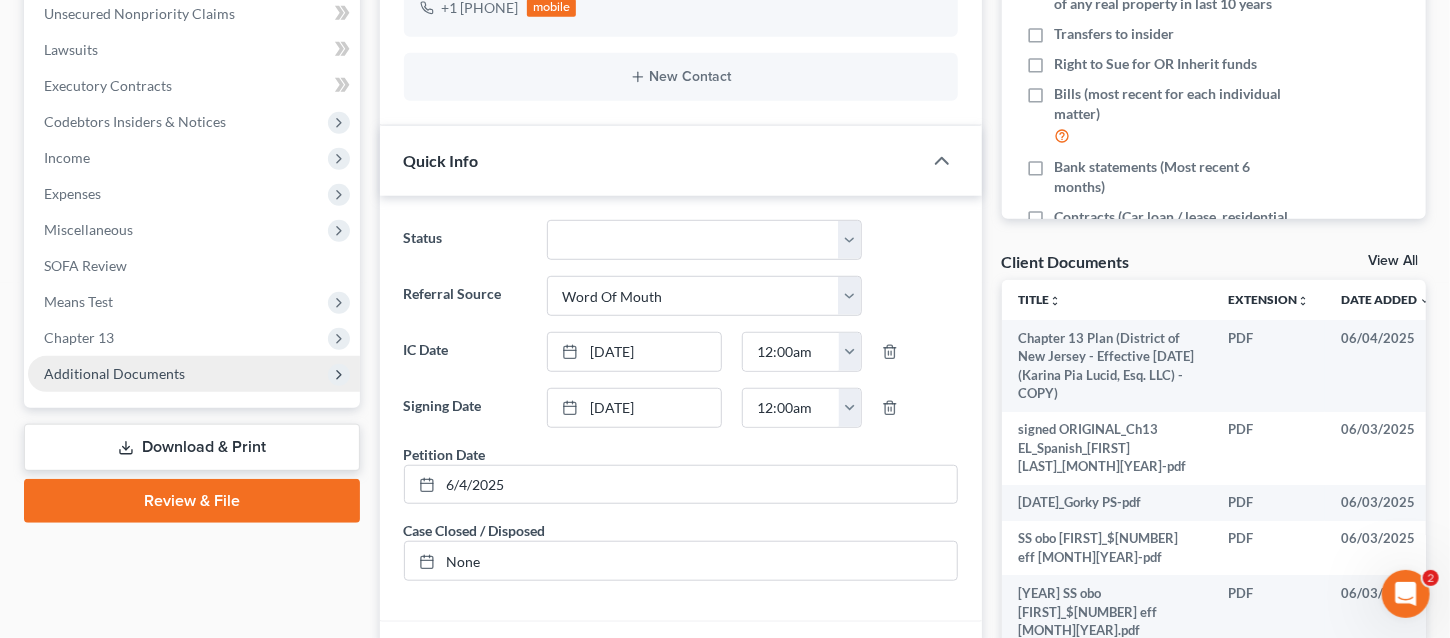 click on "Additional Documents" at bounding box center [114, 373] 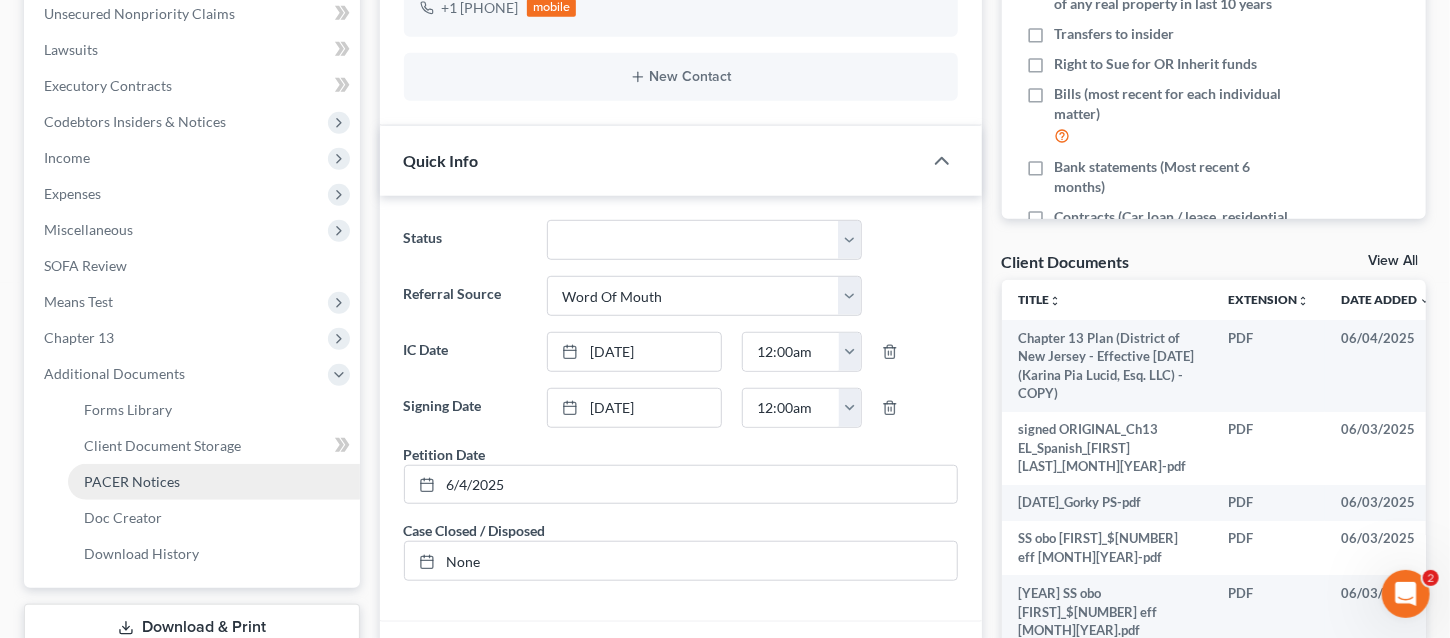 click on "PACER Notices" at bounding box center (214, 482) 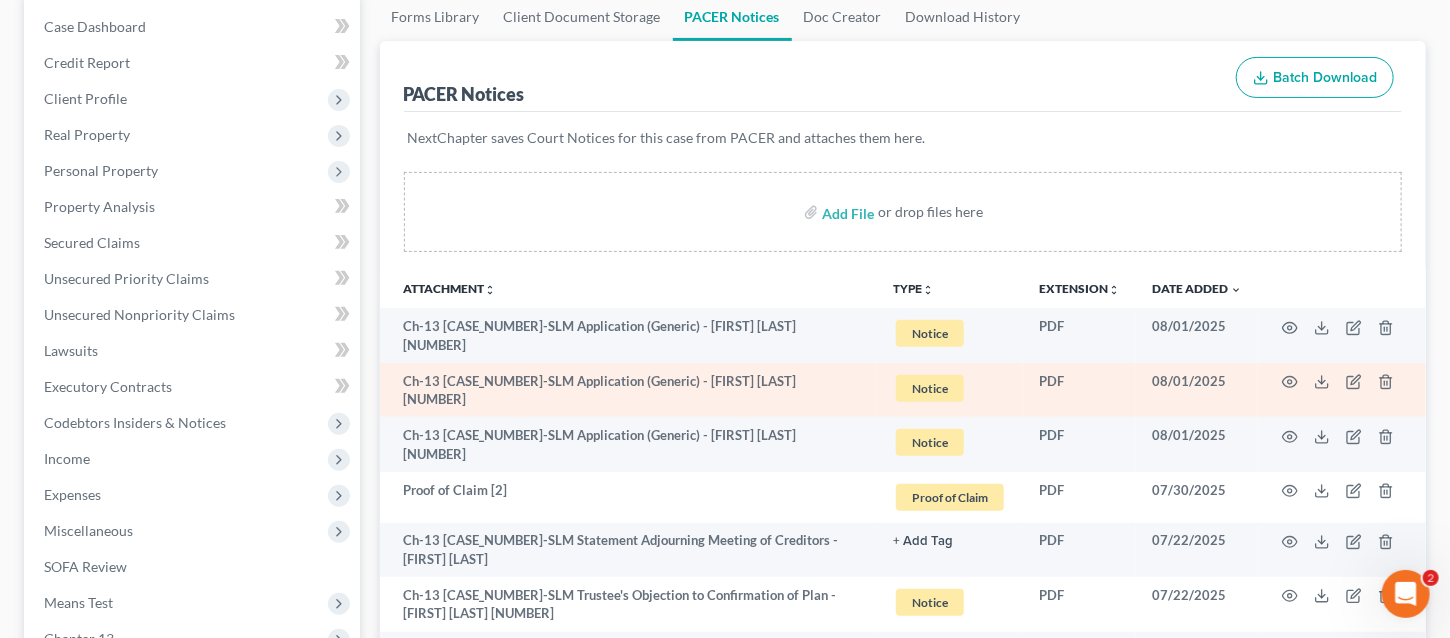 scroll, scrollTop: 200, scrollLeft: 0, axis: vertical 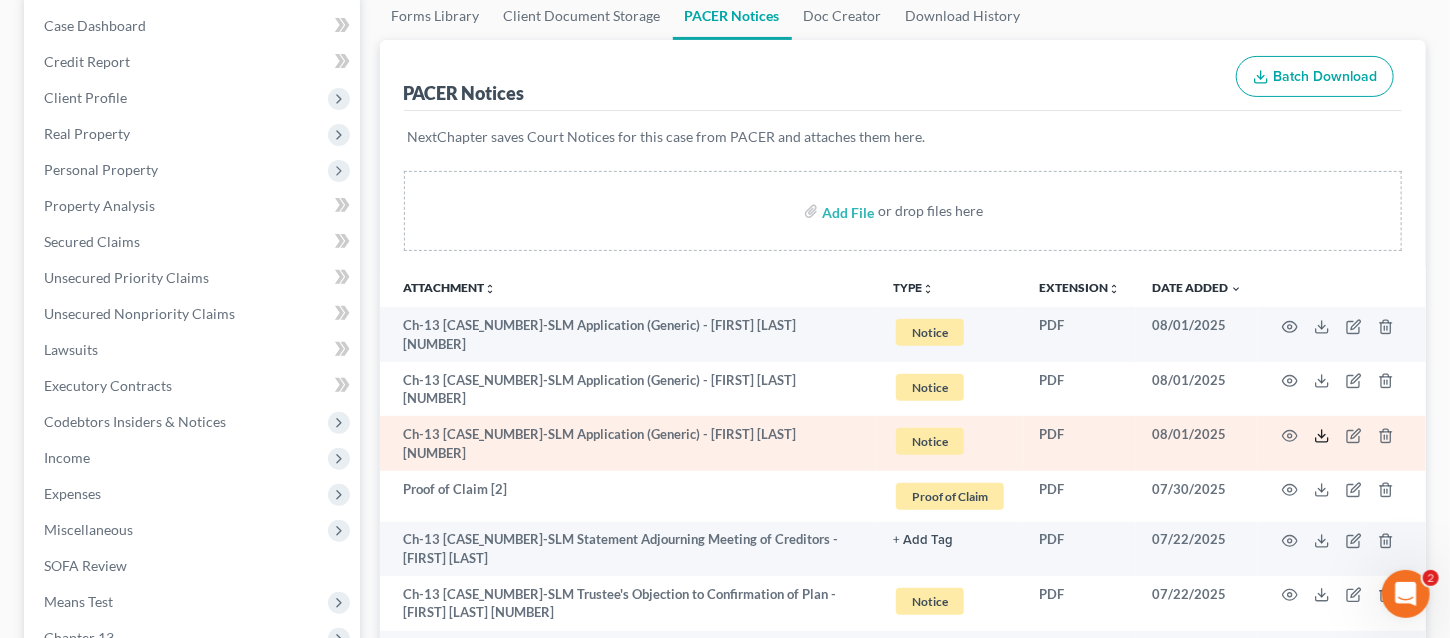 click 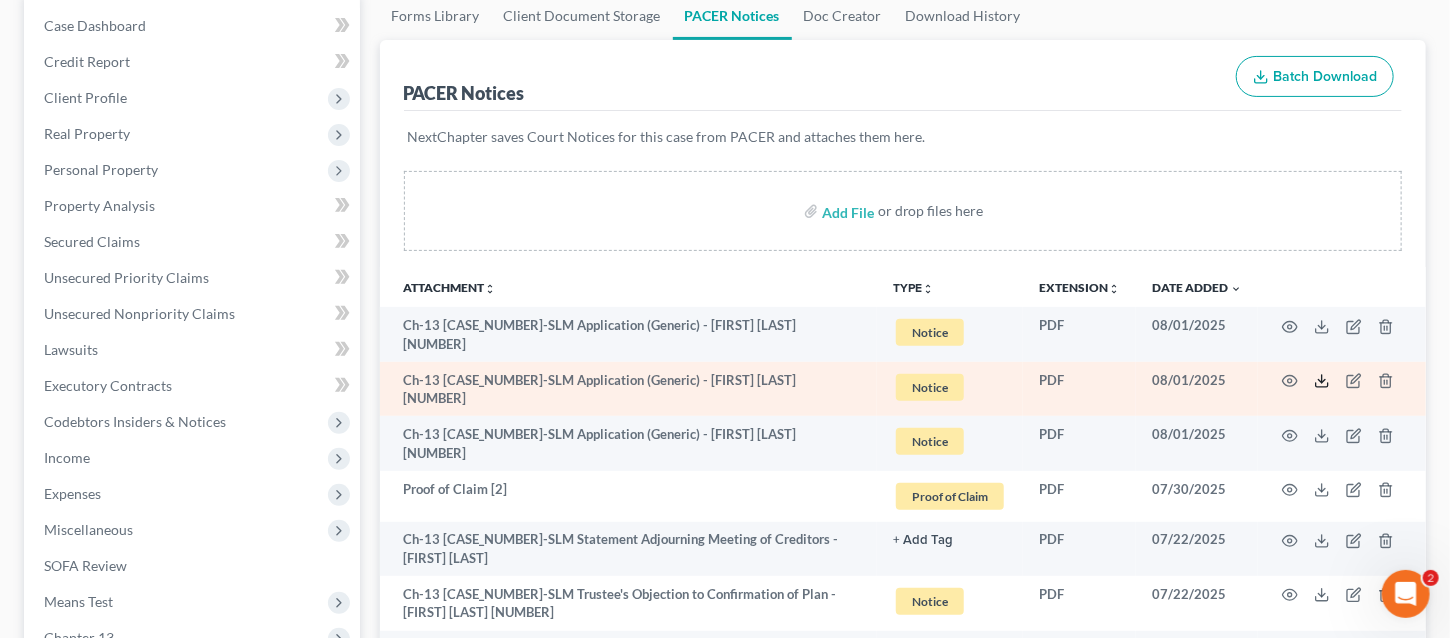 click 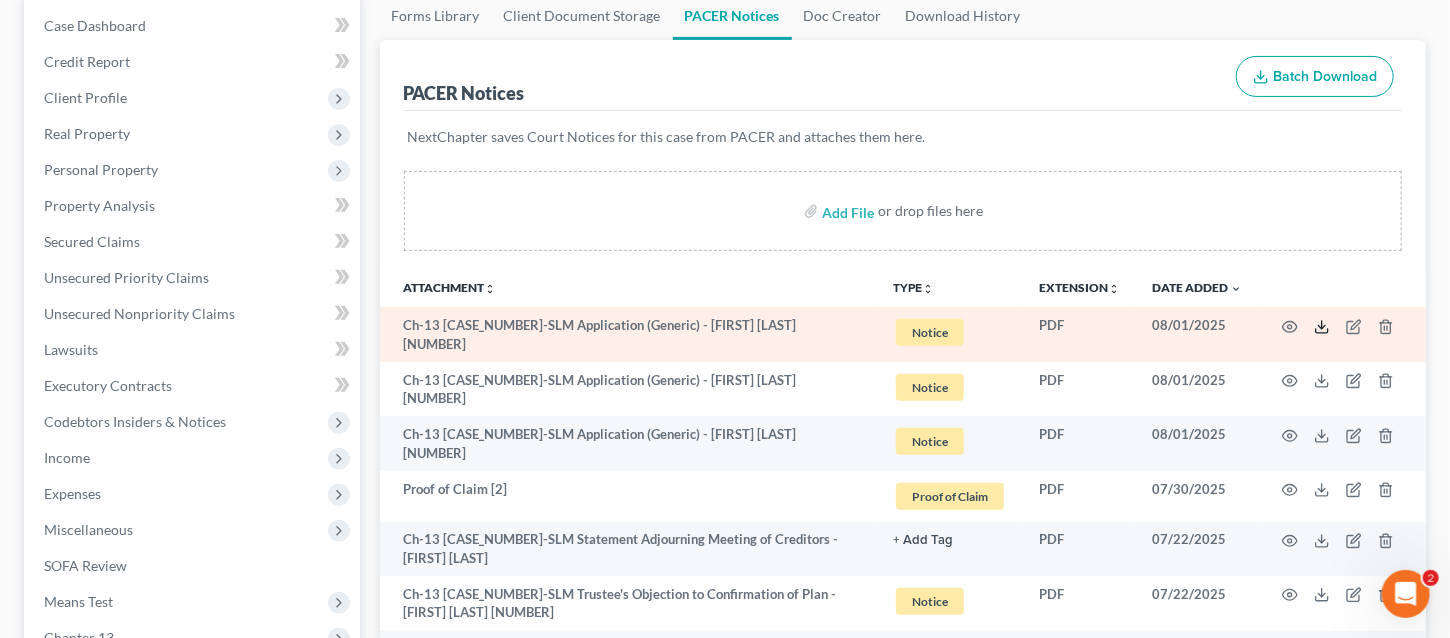 click 